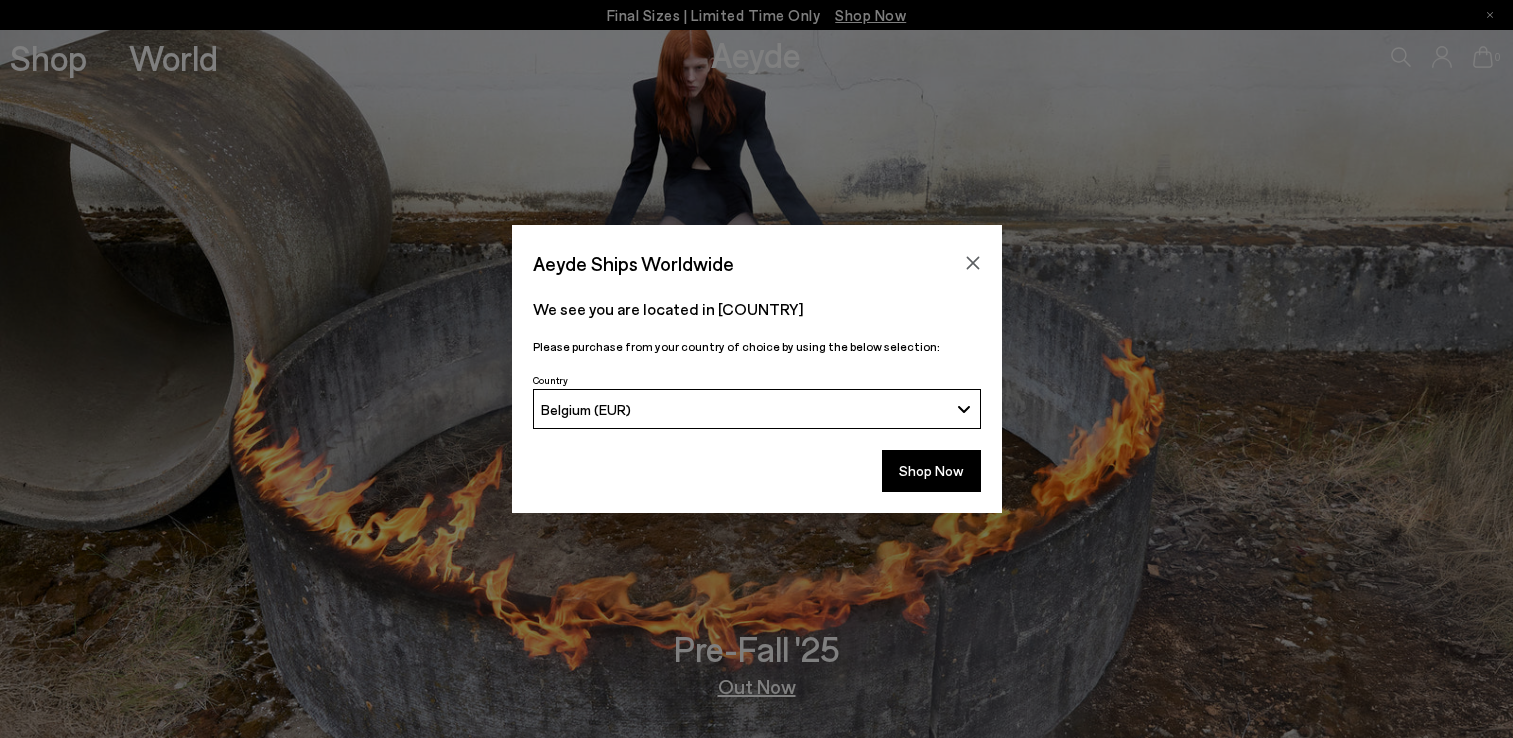 click on "Shop Now" at bounding box center [931, 471] 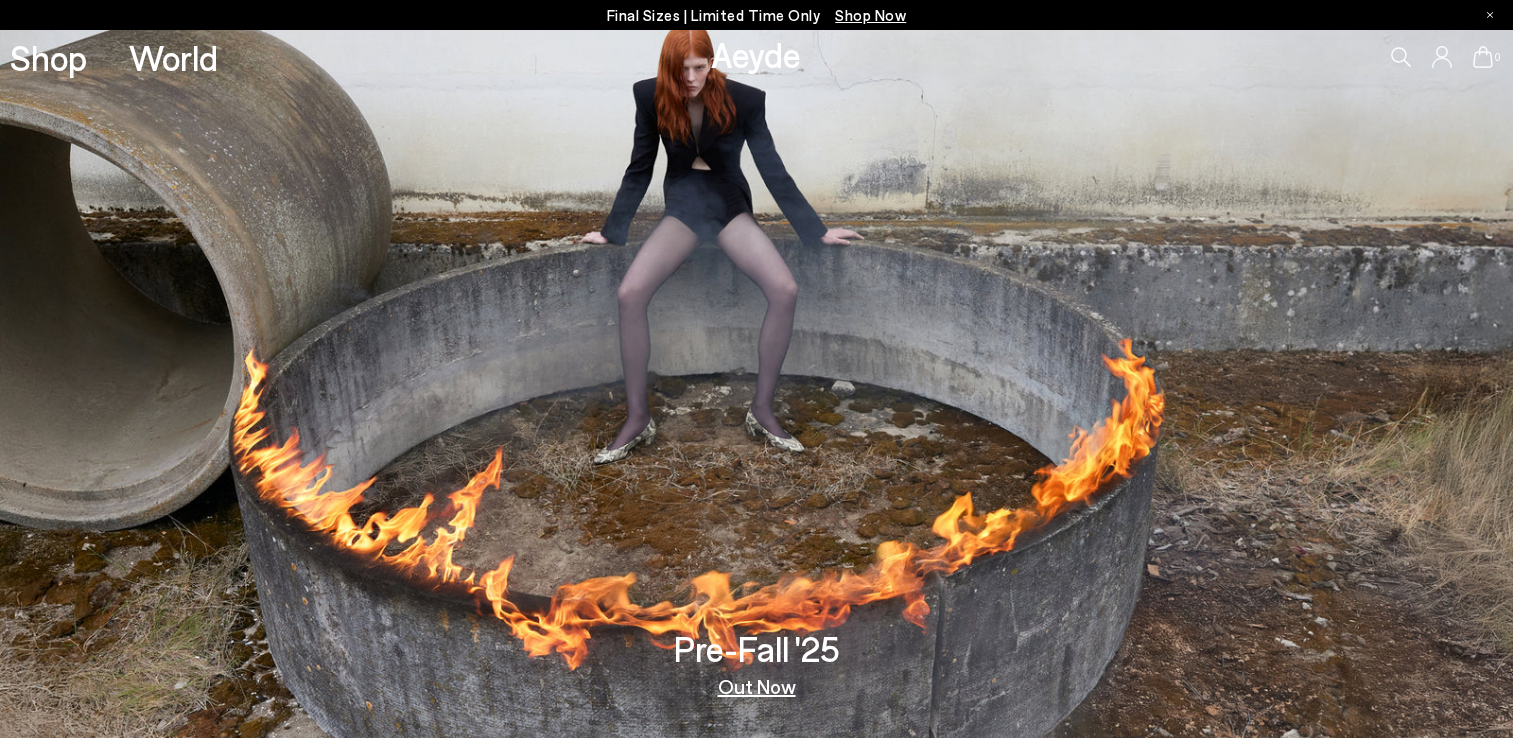 scroll, scrollTop: 0, scrollLeft: 0, axis: both 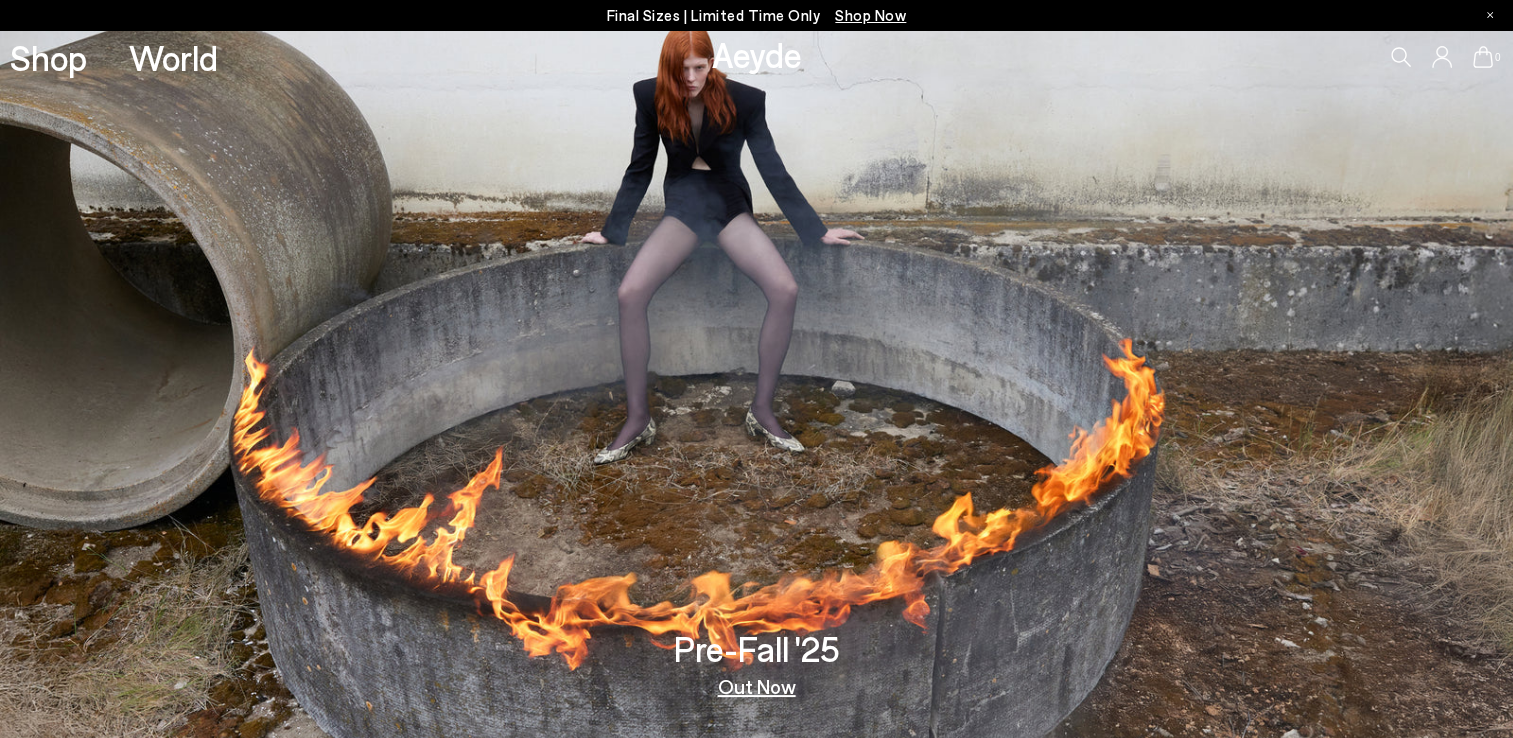 click on "Out Now" at bounding box center (757, 686) 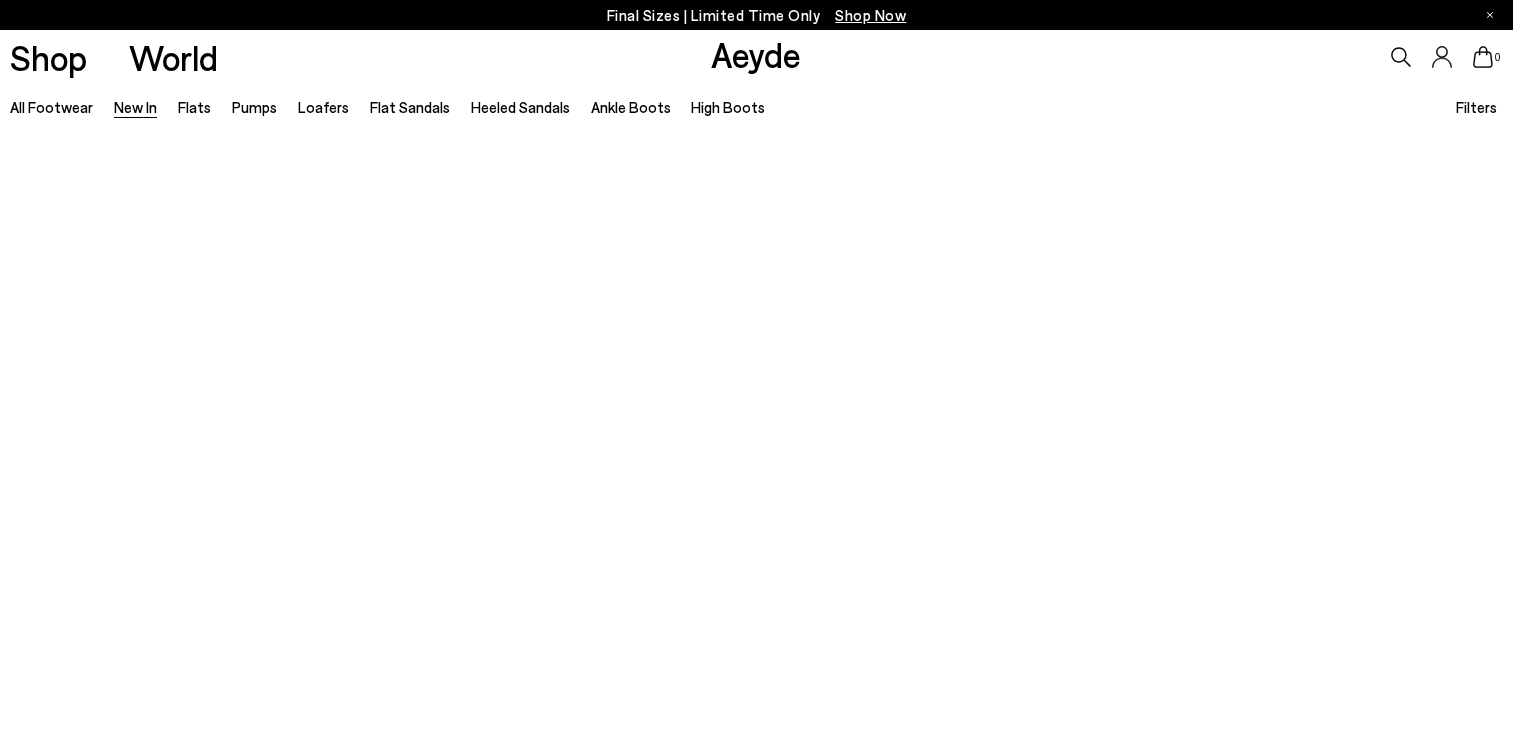 scroll, scrollTop: 0, scrollLeft: 0, axis: both 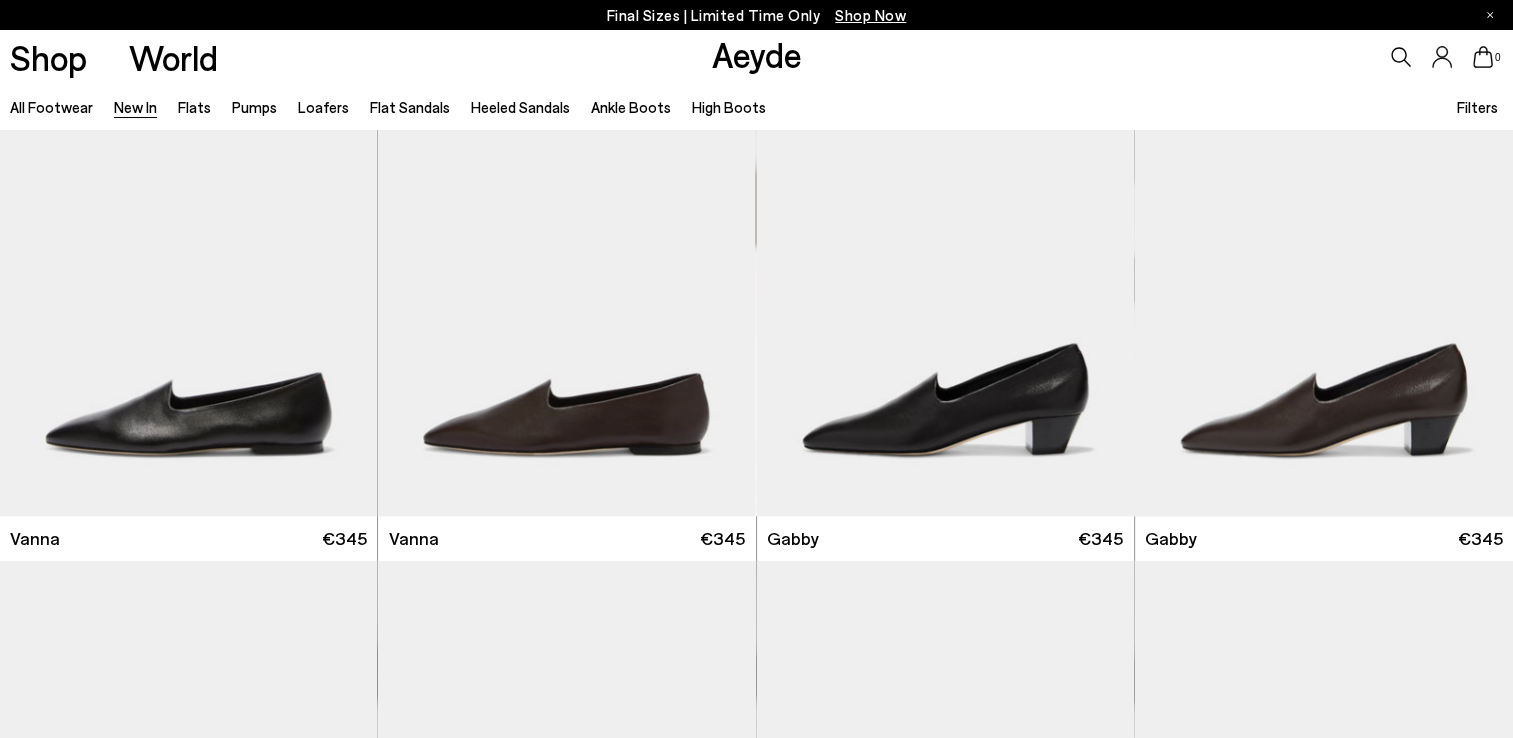 click on "Ankle Boots" at bounding box center (631, 107) 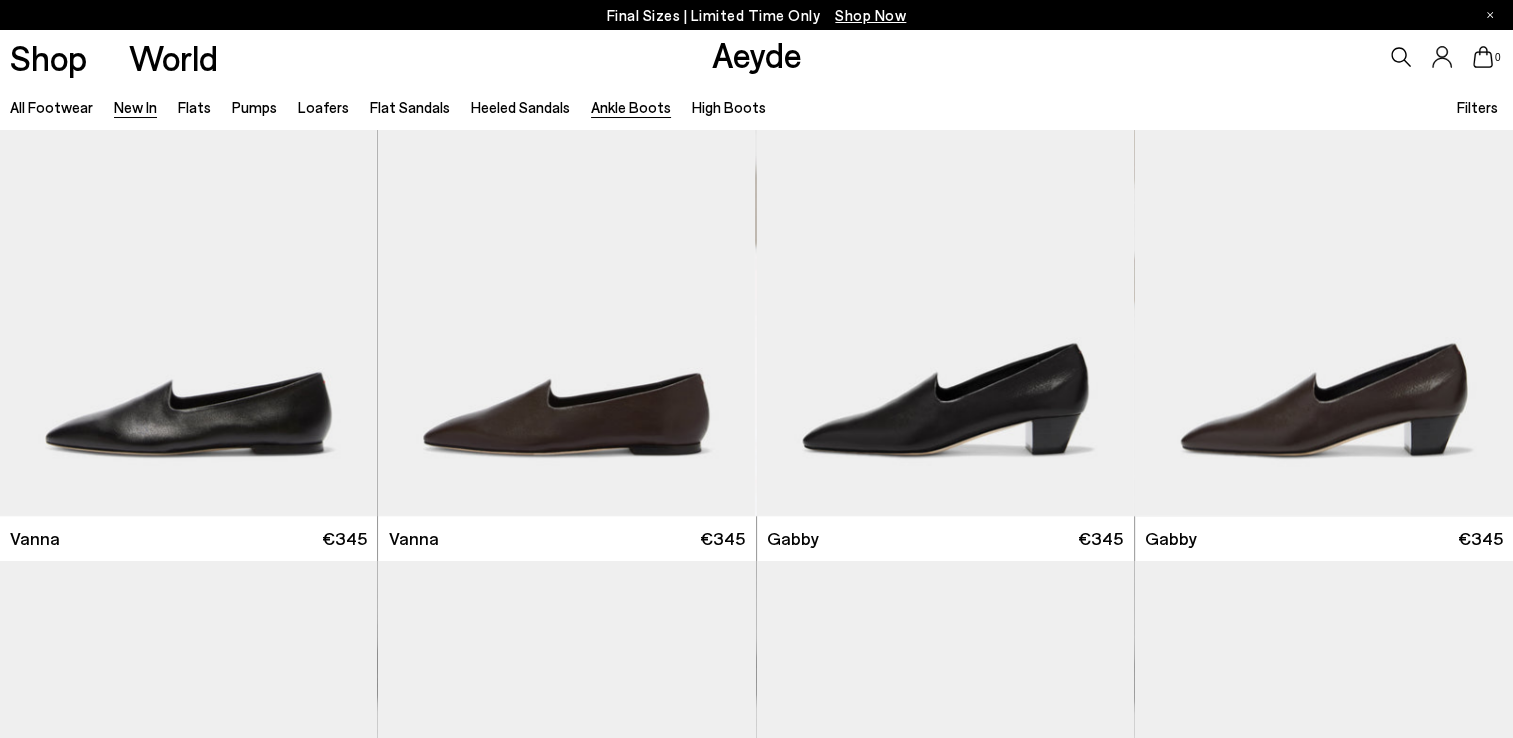 click on "Ankle Boots" at bounding box center [631, 107] 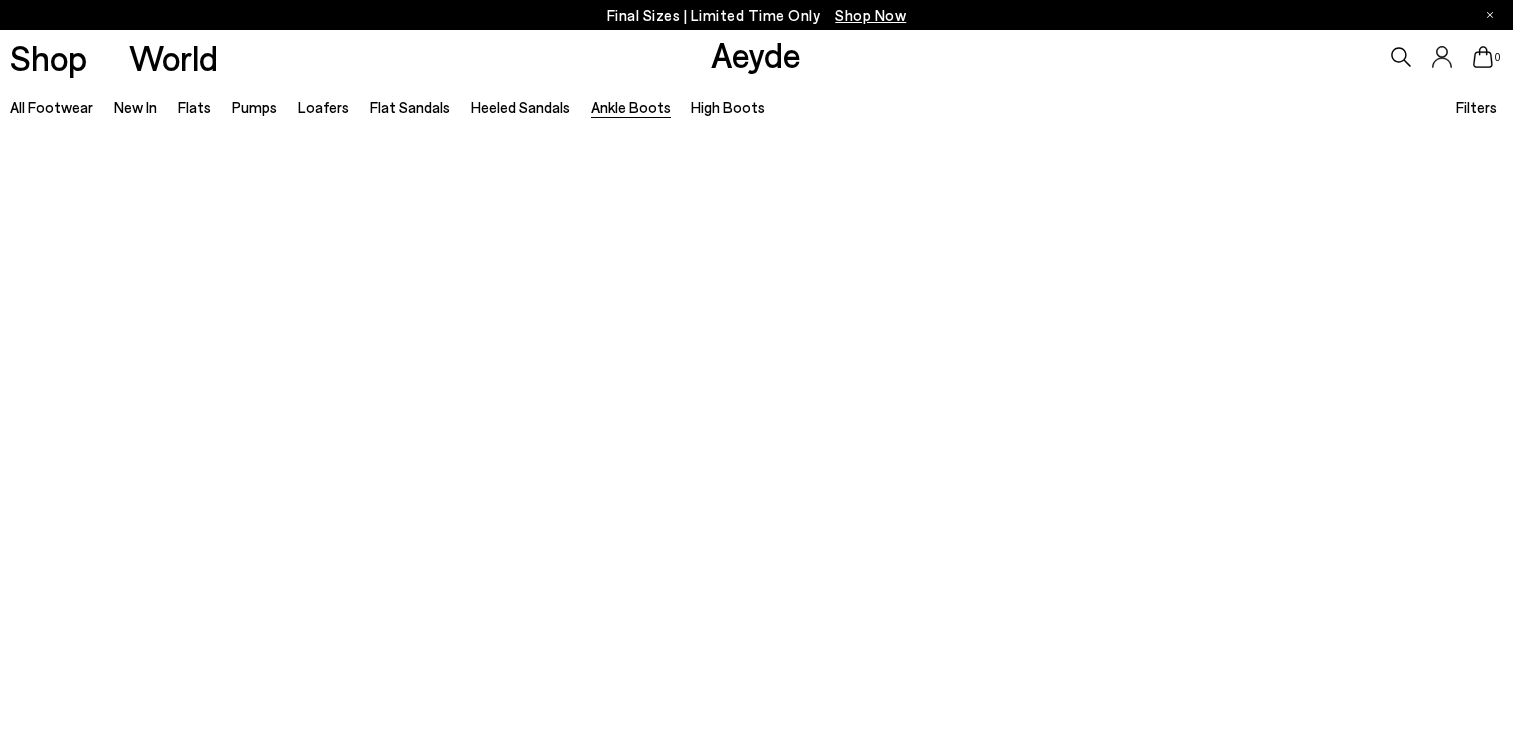 scroll, scrollTop: 0, scrollLeft: 0, axis: both 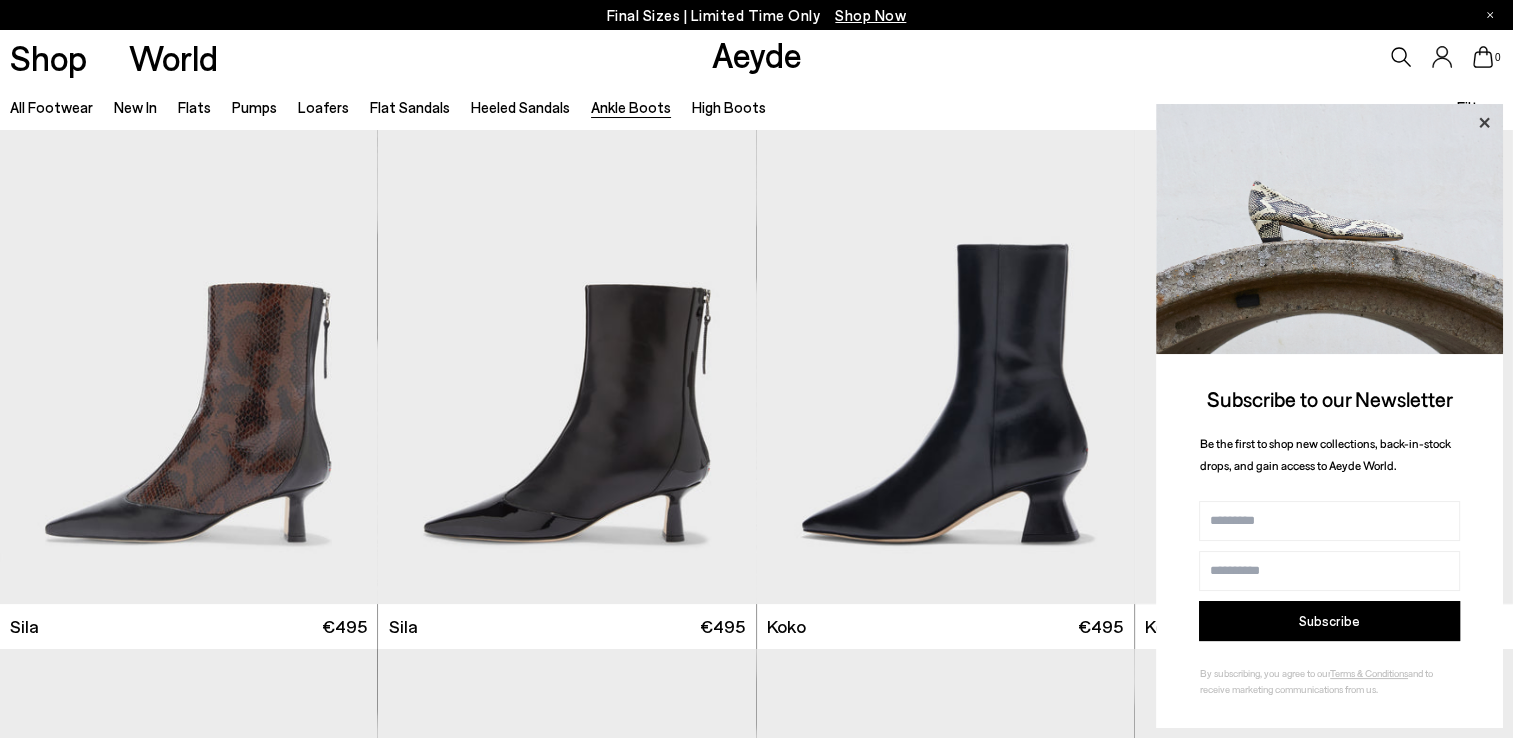 click 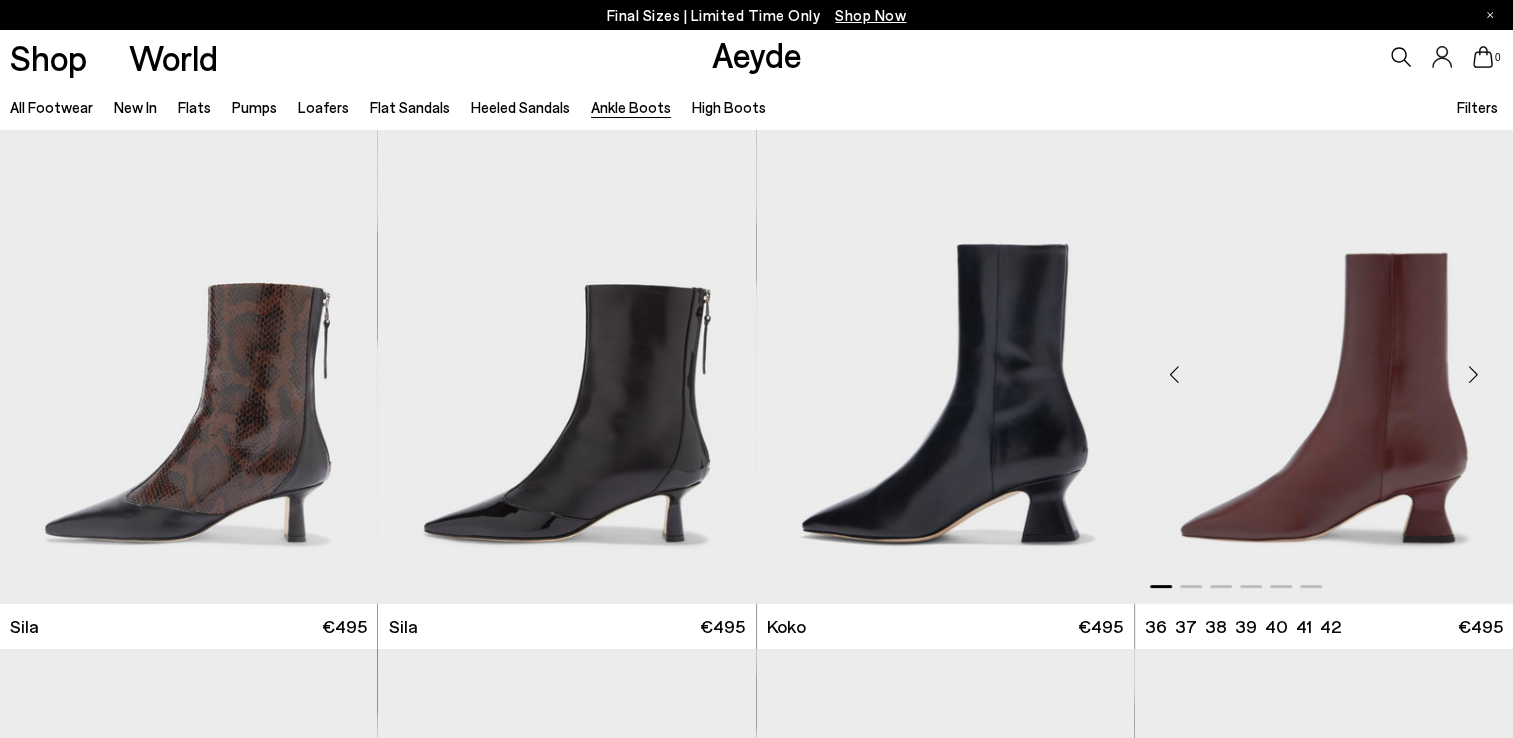 click at bounding box center [1324, 366] 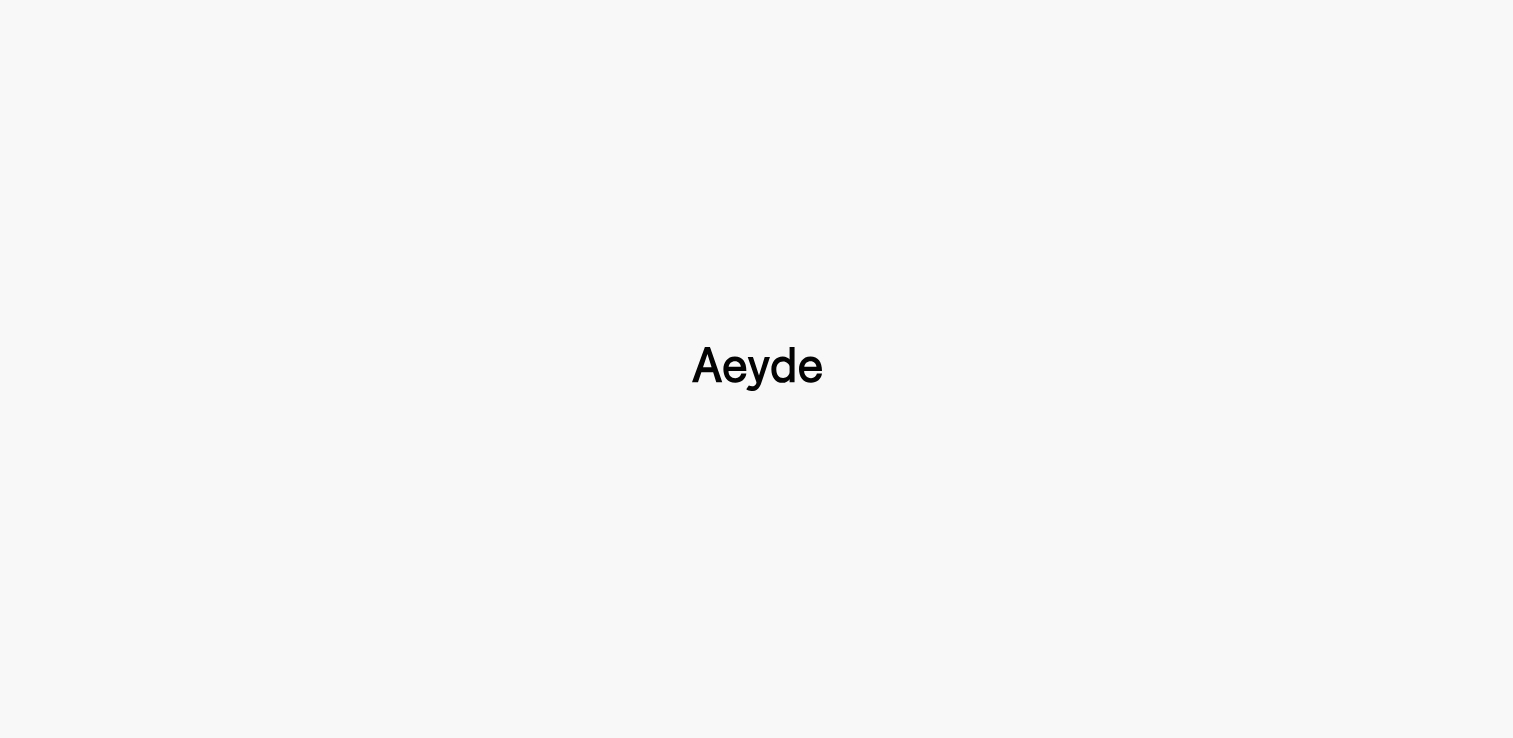 scroll, scrollTop: 0, scrollLeft: 0, axis: both 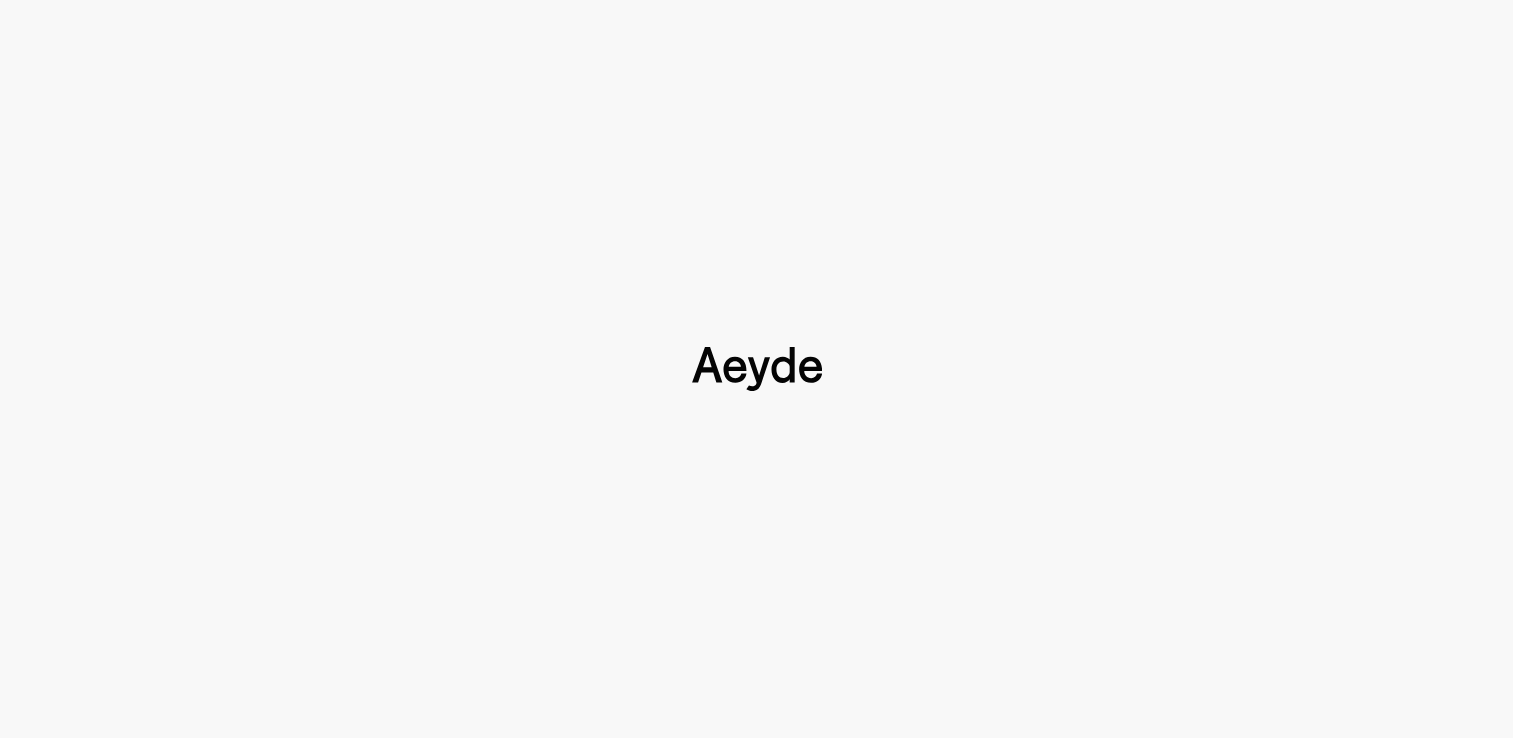 type 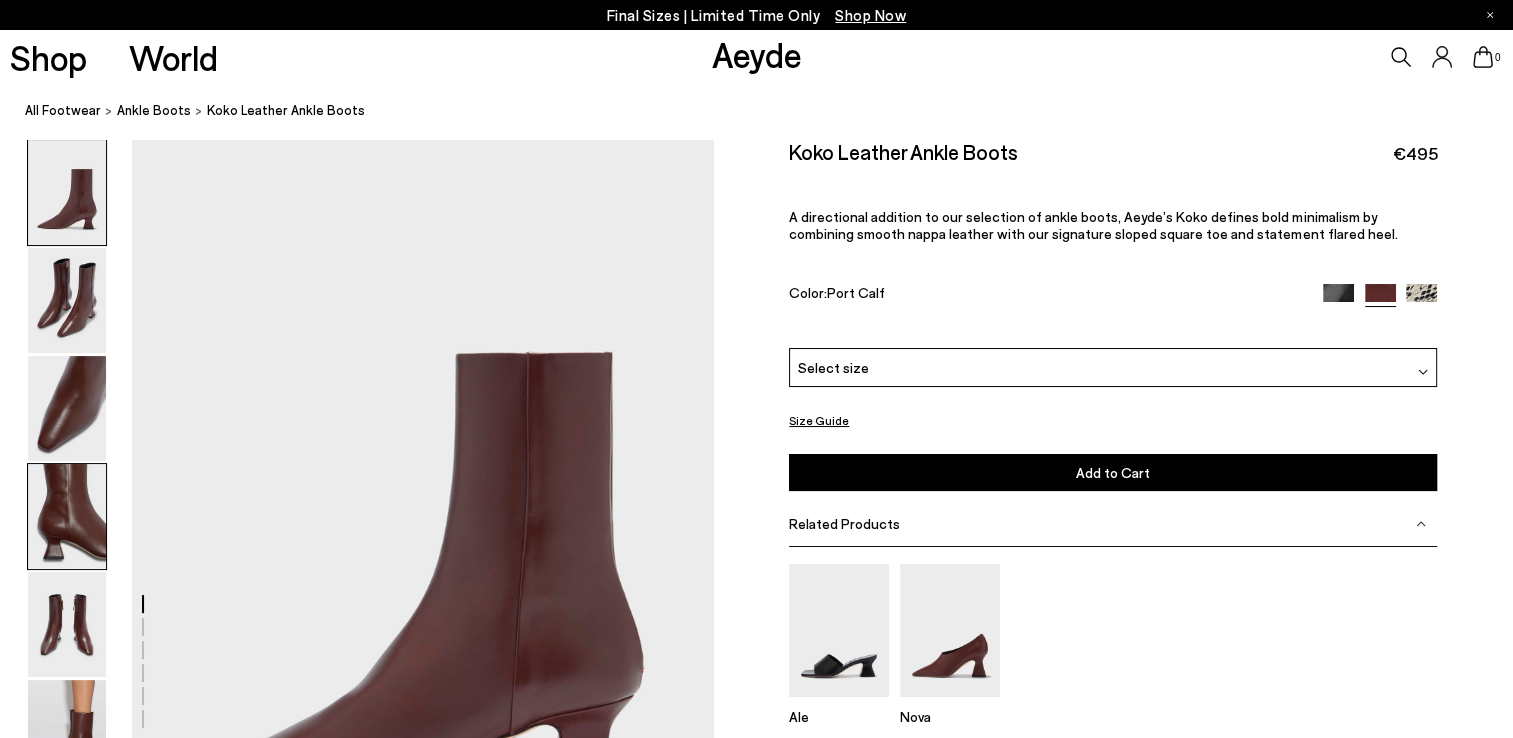 click at bounding box center [67, 516] 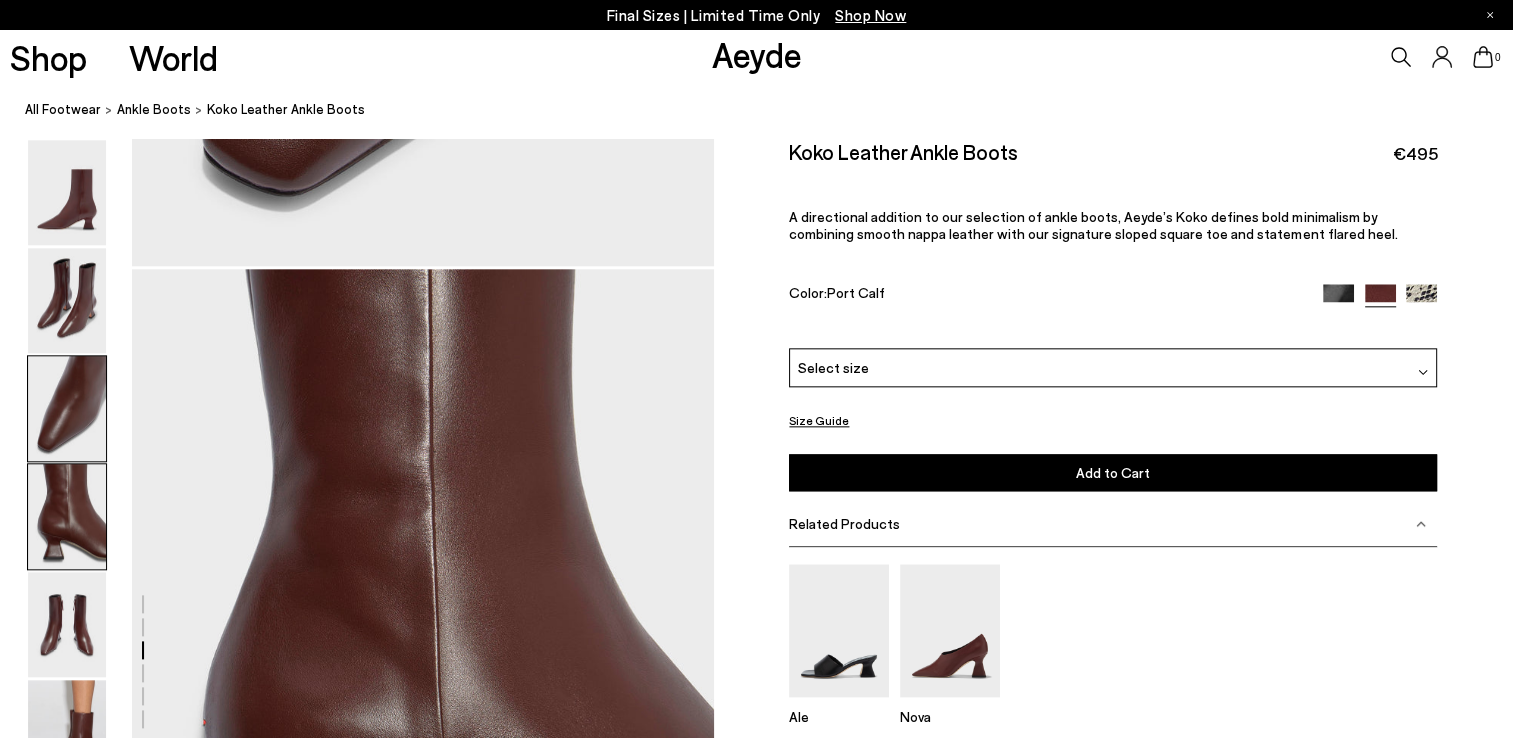 scroll, scrollTop: 2337, scrollLeft: 0, axis: vertical 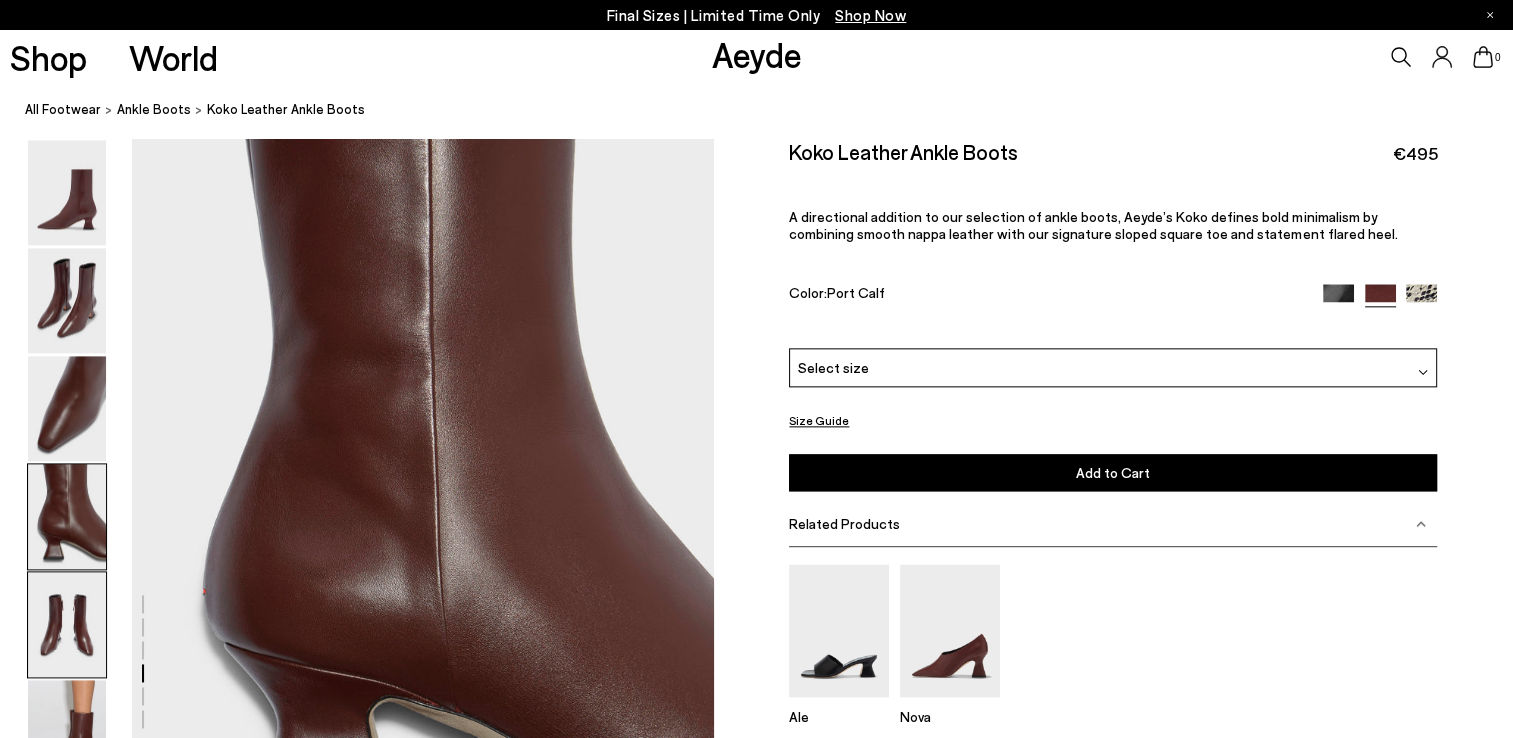 click at bounding box center (67, 624) 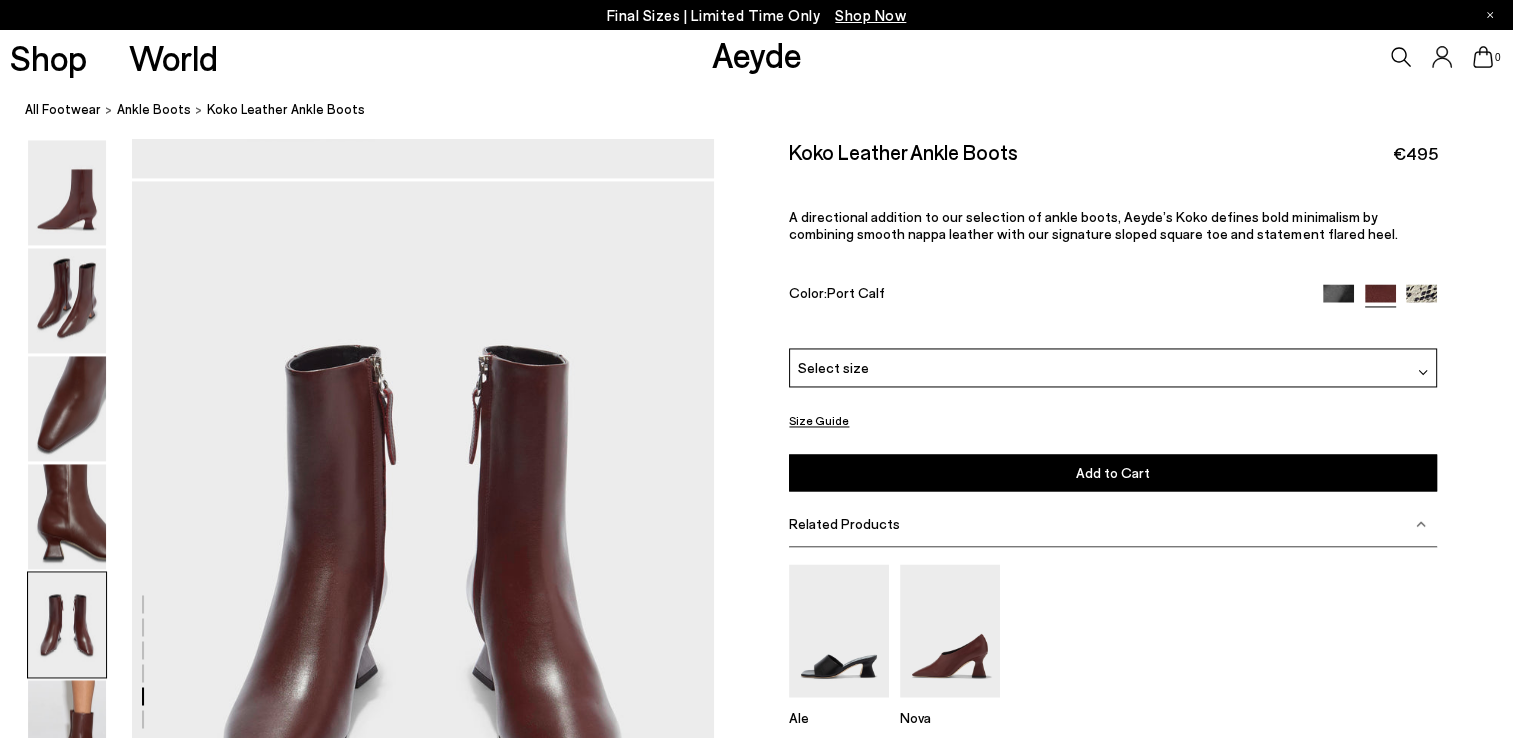 scroll, scrollTop: 3116, scrollLeft: 0, axis: vertical 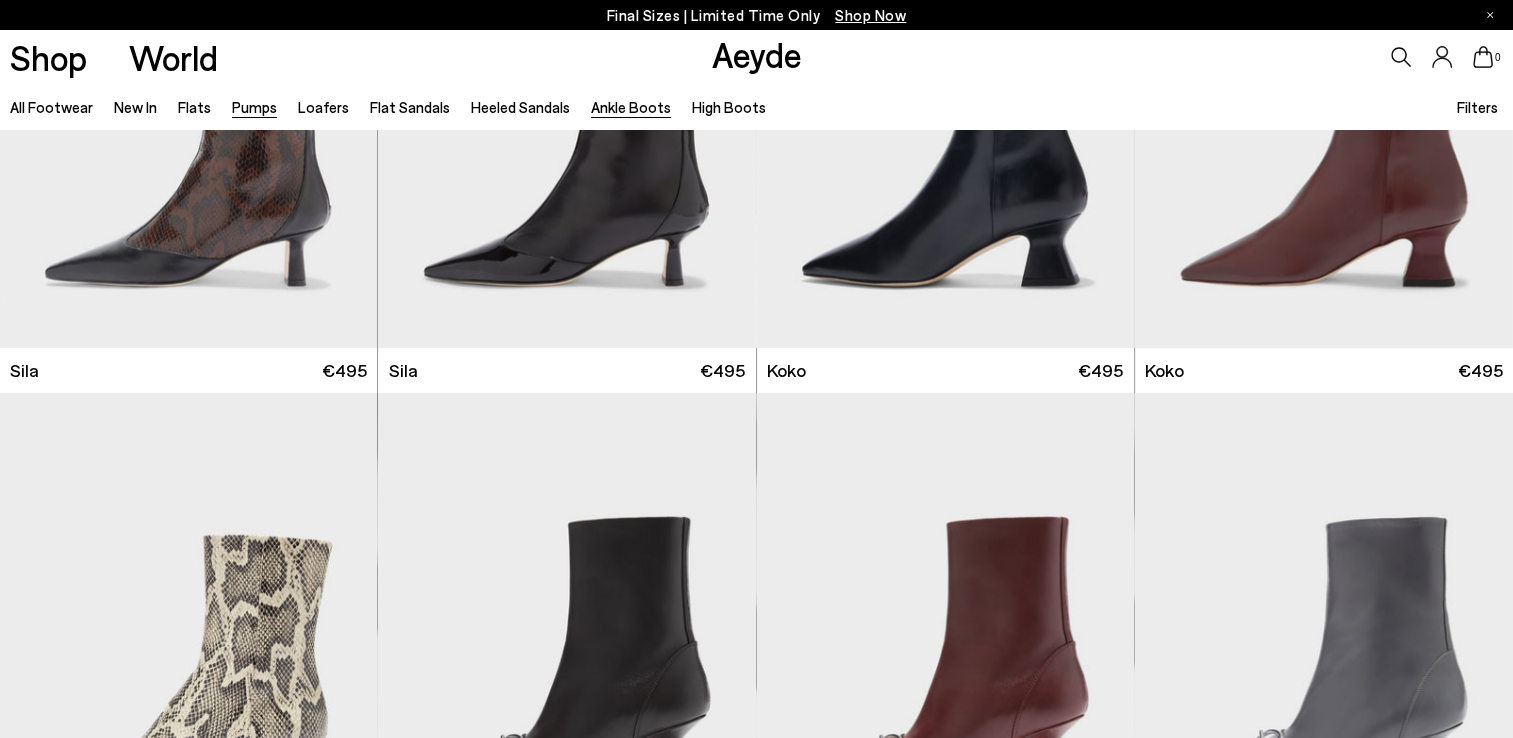 click on "Pumps" at bounding box center [254, 107] 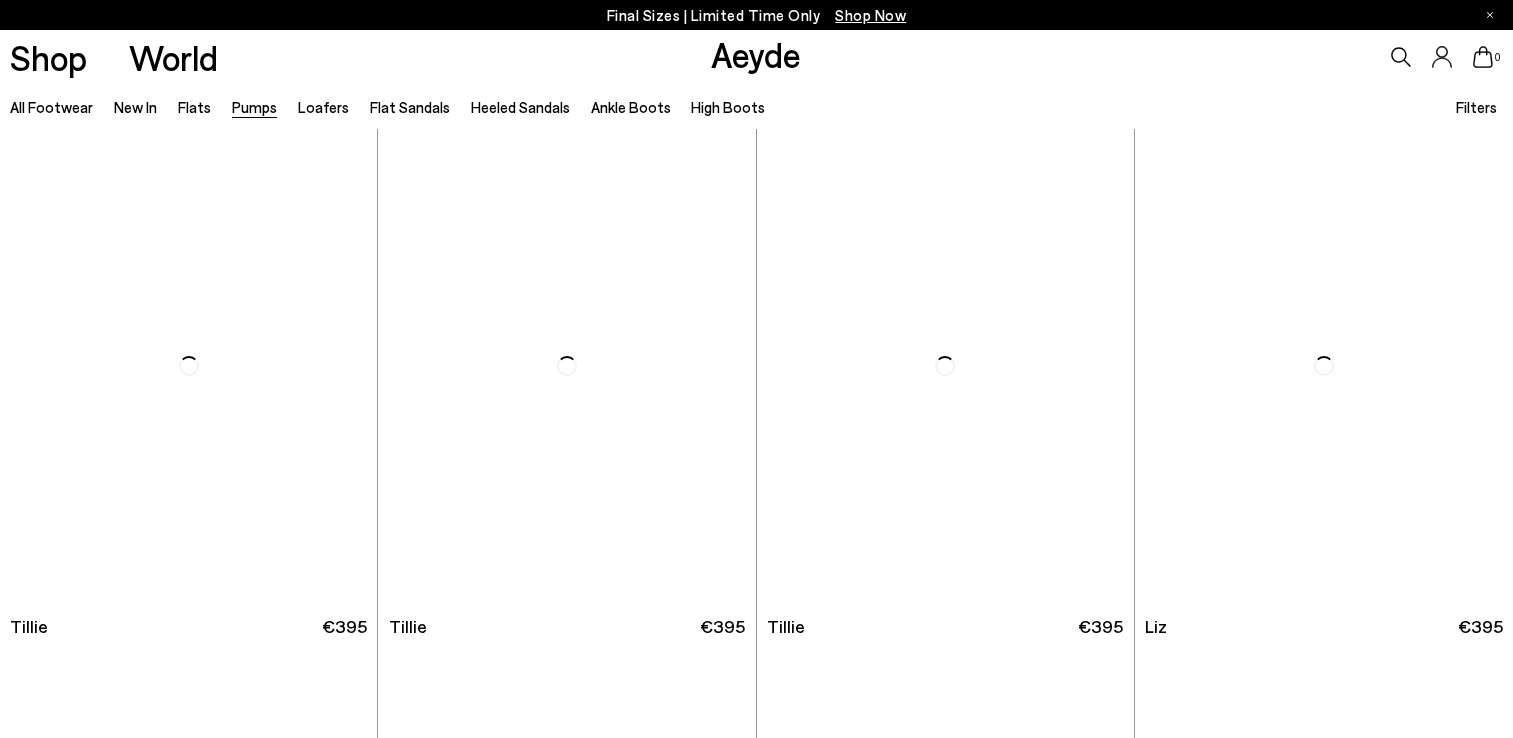 scroll, scrollTop: 0, scrollLeft: 0, axis: both 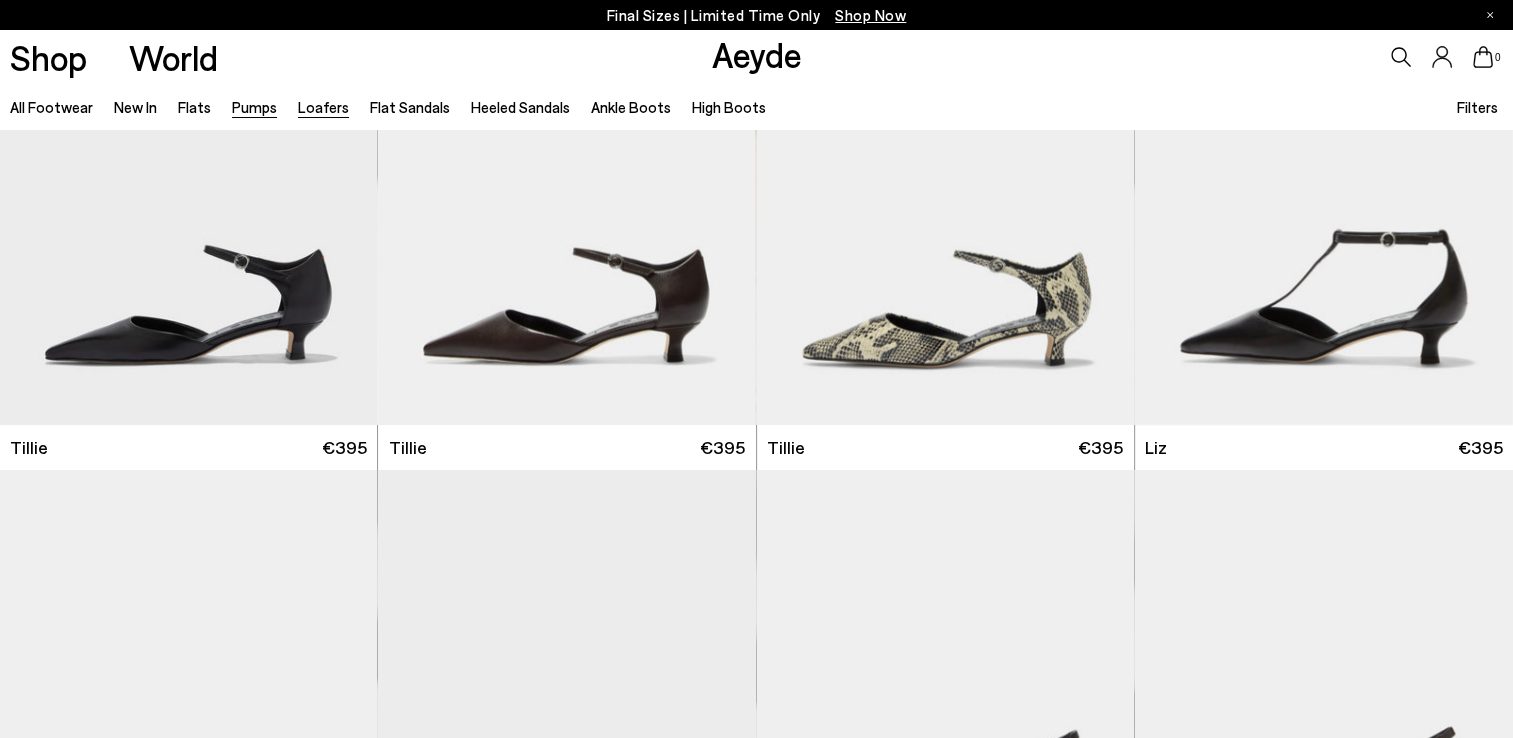 click on "Loafers" at bounding box center [323, 107] 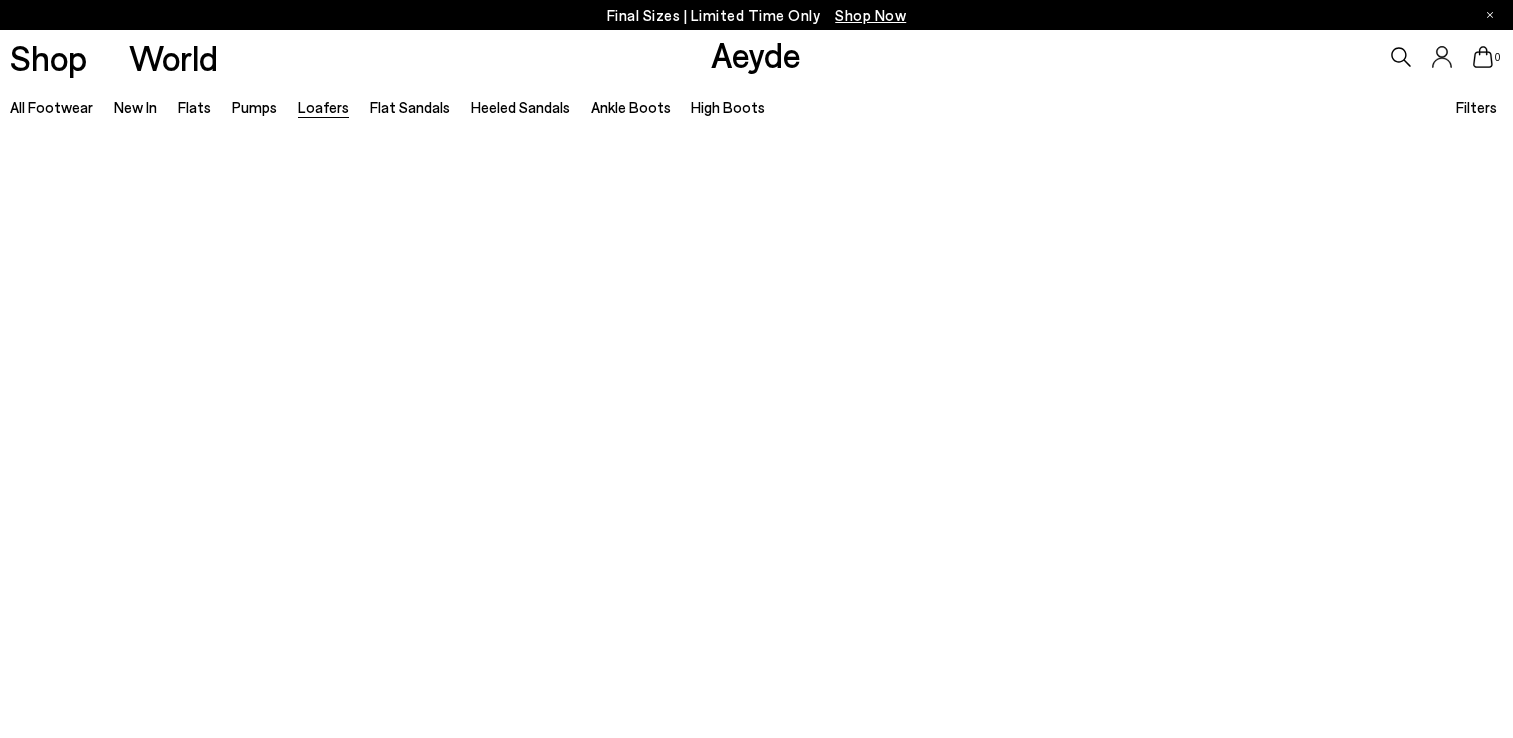 scroll, scrollTop: 0, scrollLeft: 0, axis: both 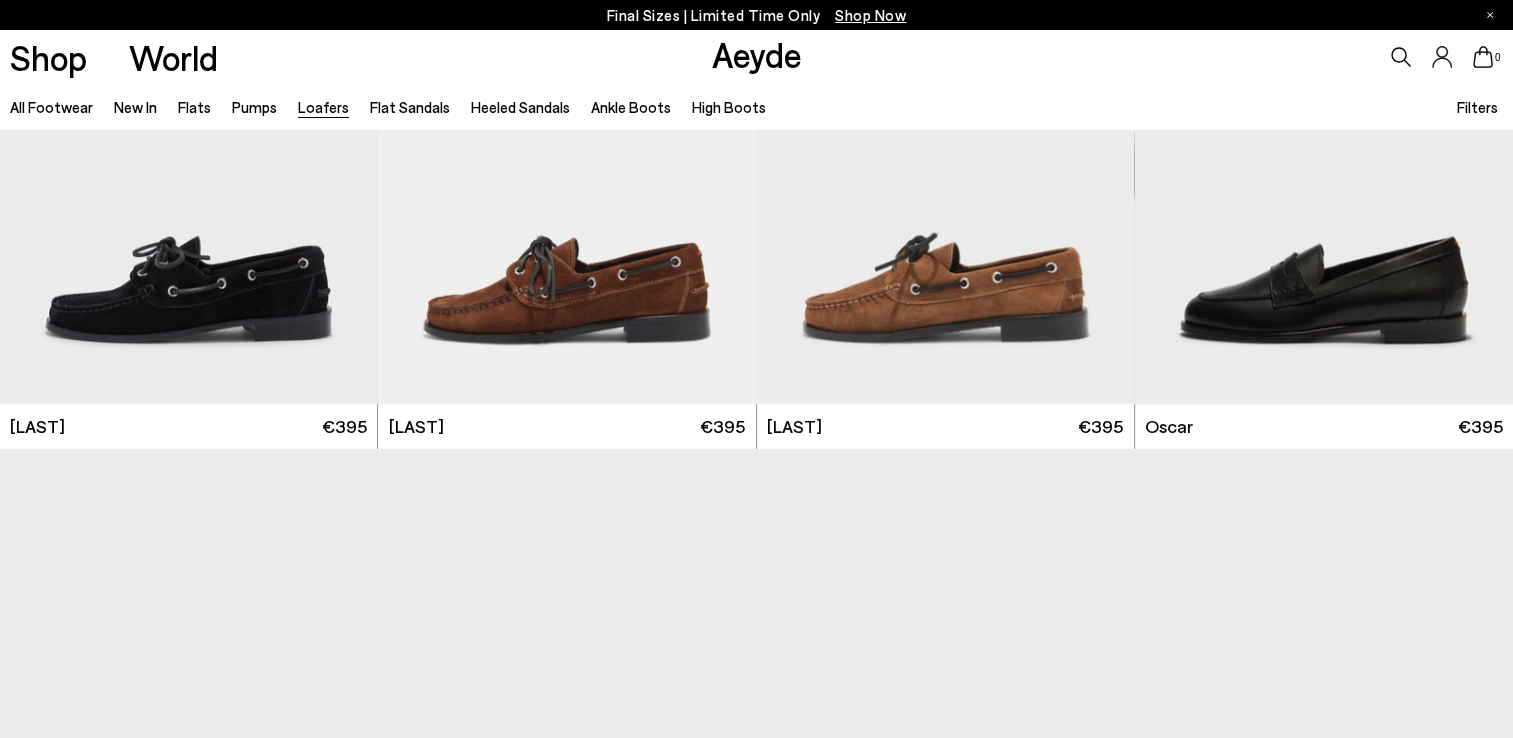 click on "Shop Now" at bounding box center (870, 15) 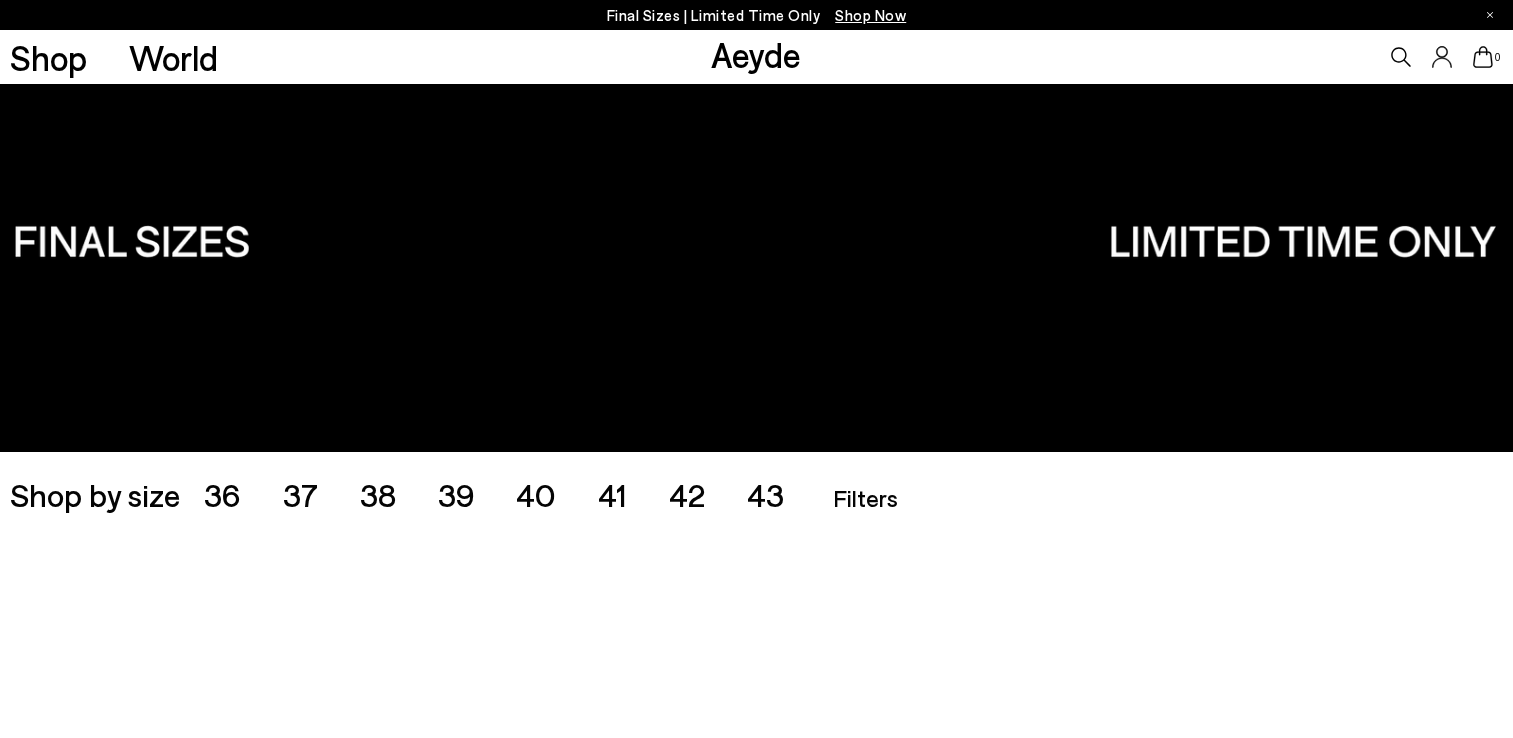 scroll, scrollTop: 0, scrollLeft: 0, axis: both 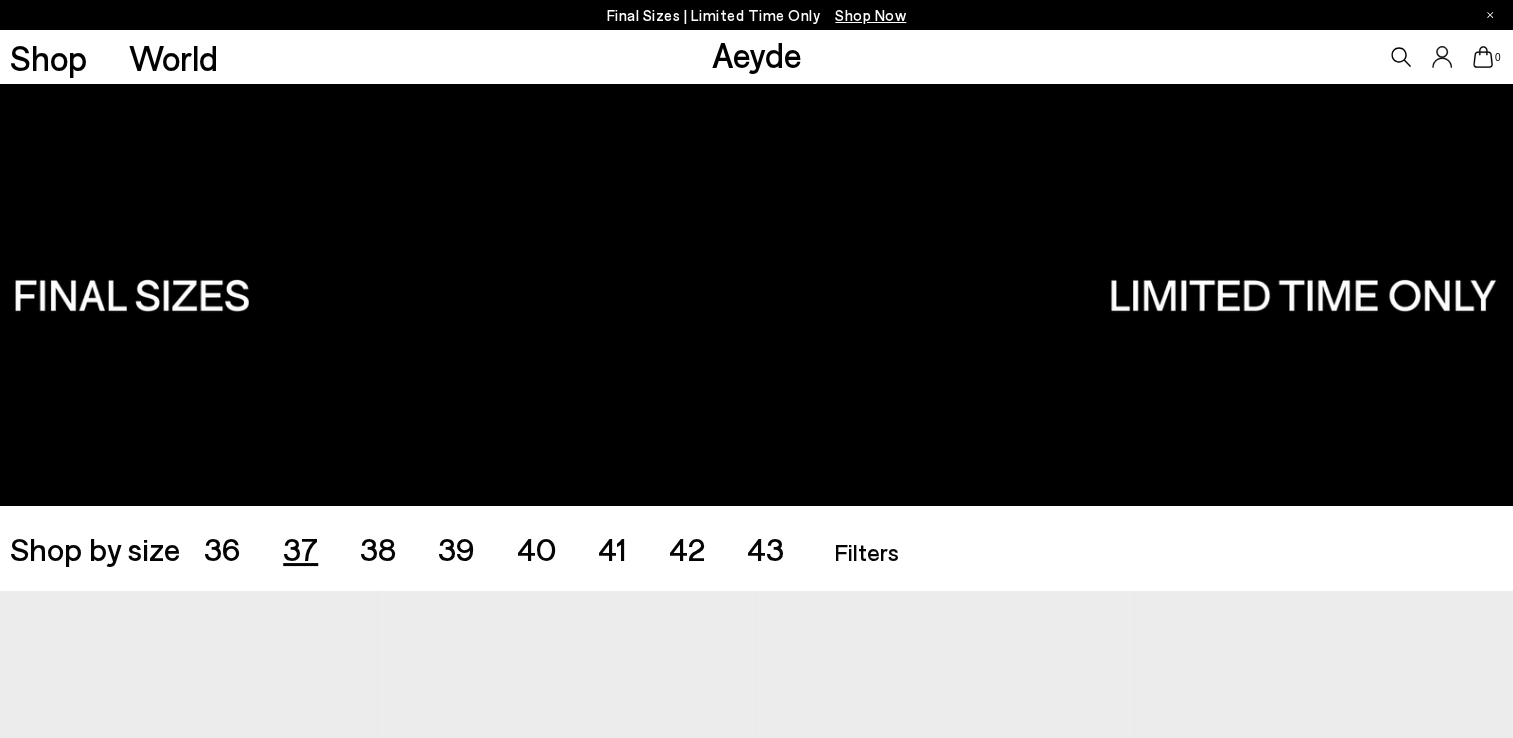 click on "37" at bounding box center (300, 548) 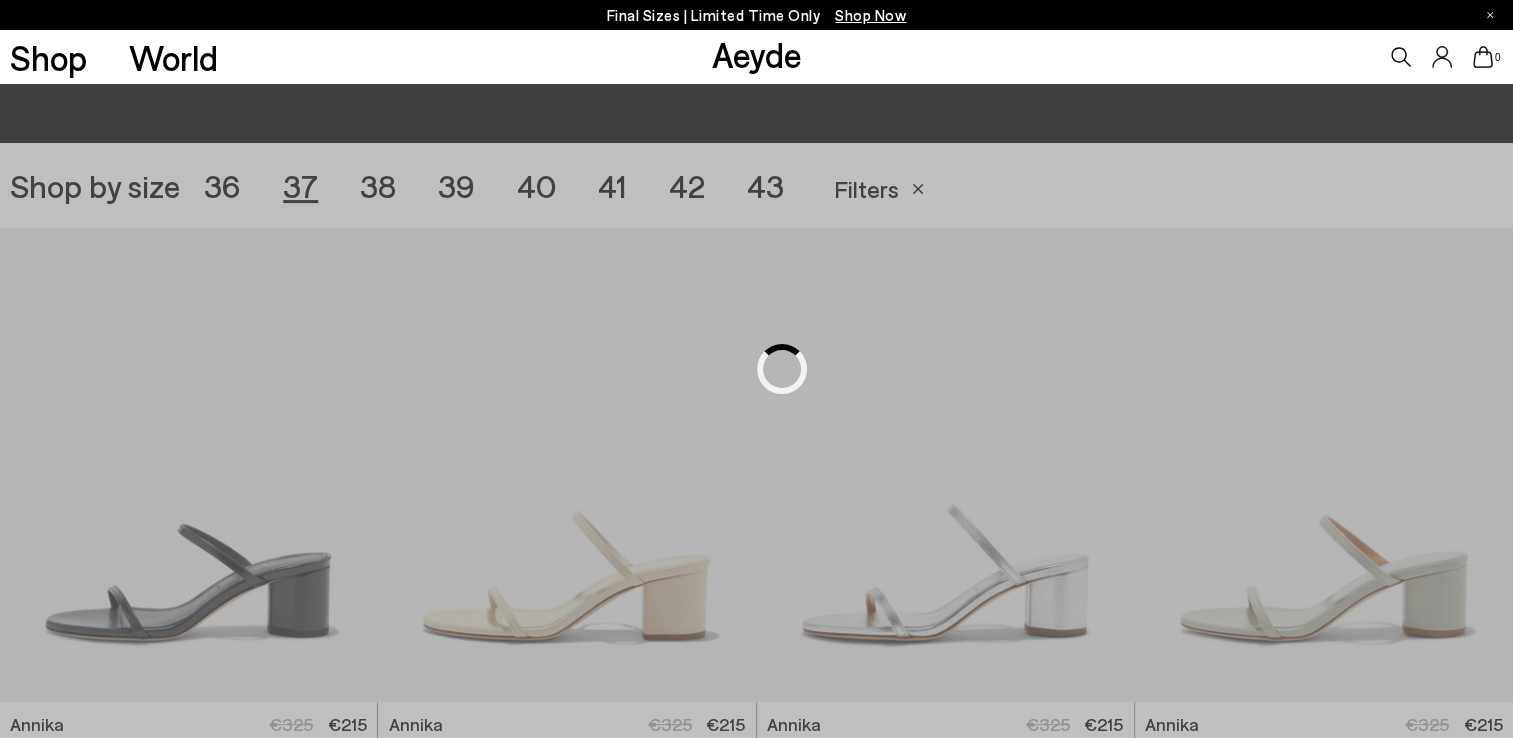 scroll, scrollTop: 421, scrollLeft: 0, axis: vertical 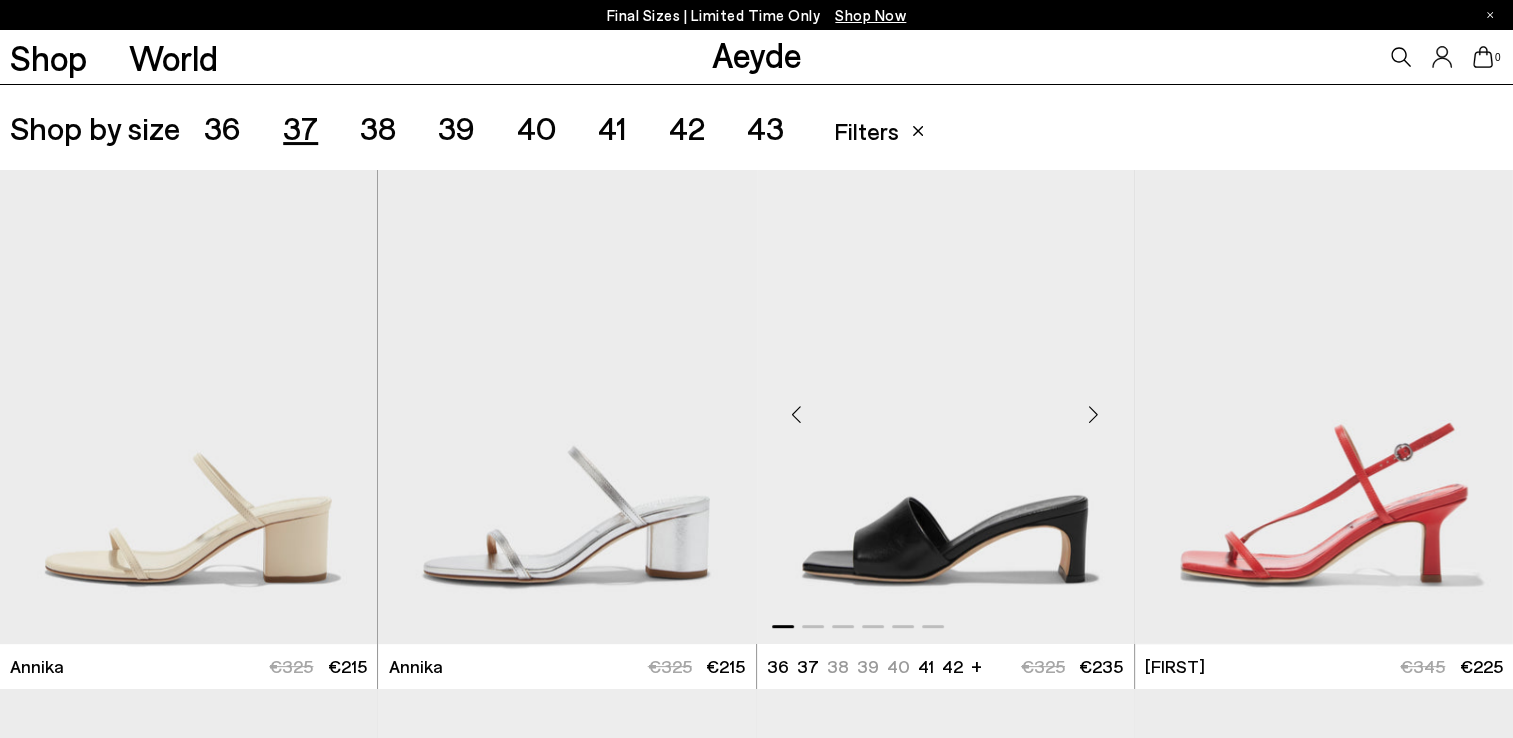 click at bounding box center (1094, 415) 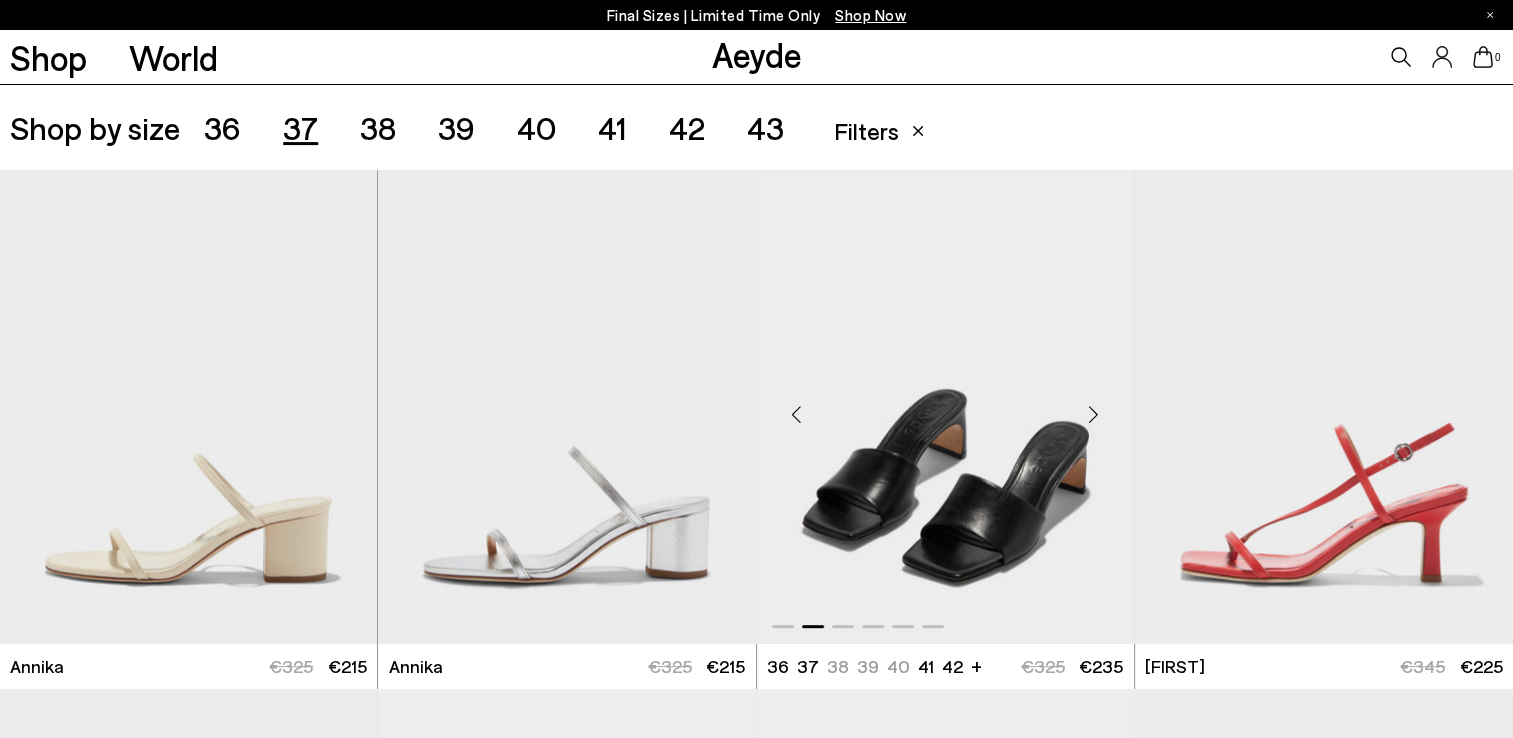 click at bounding box center (1094, 415) 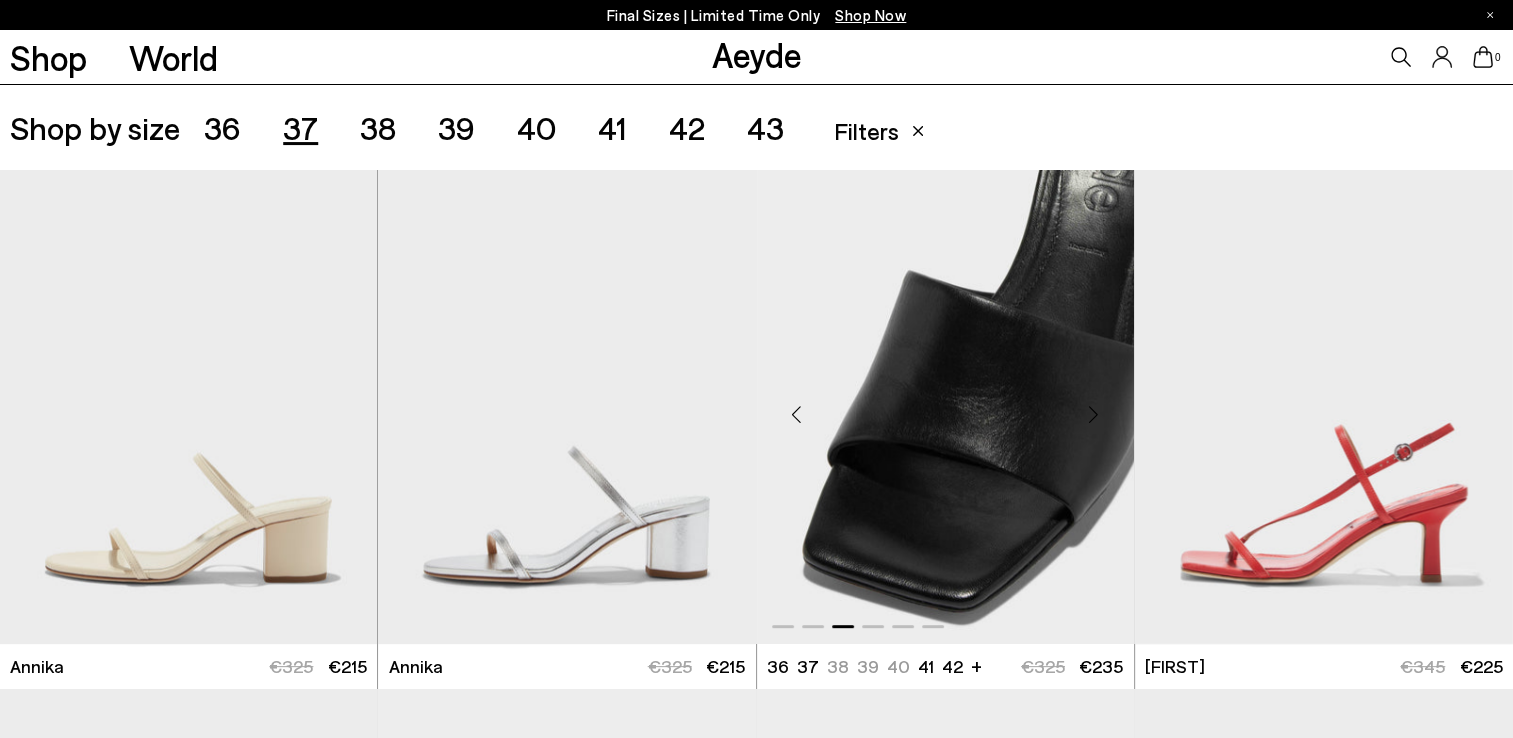 click at bounding box center (1094, 415) 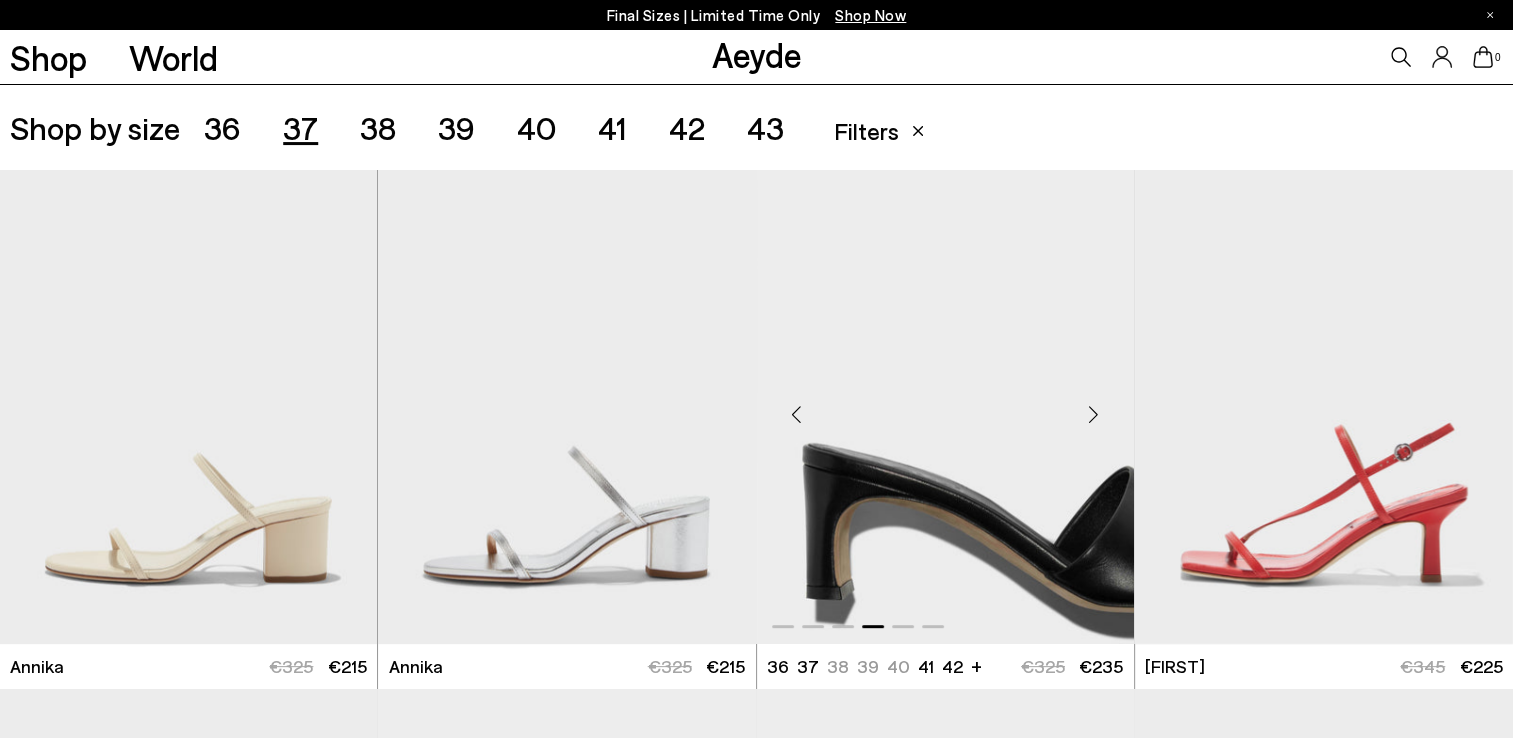 click at bounding box center [1094, 415] 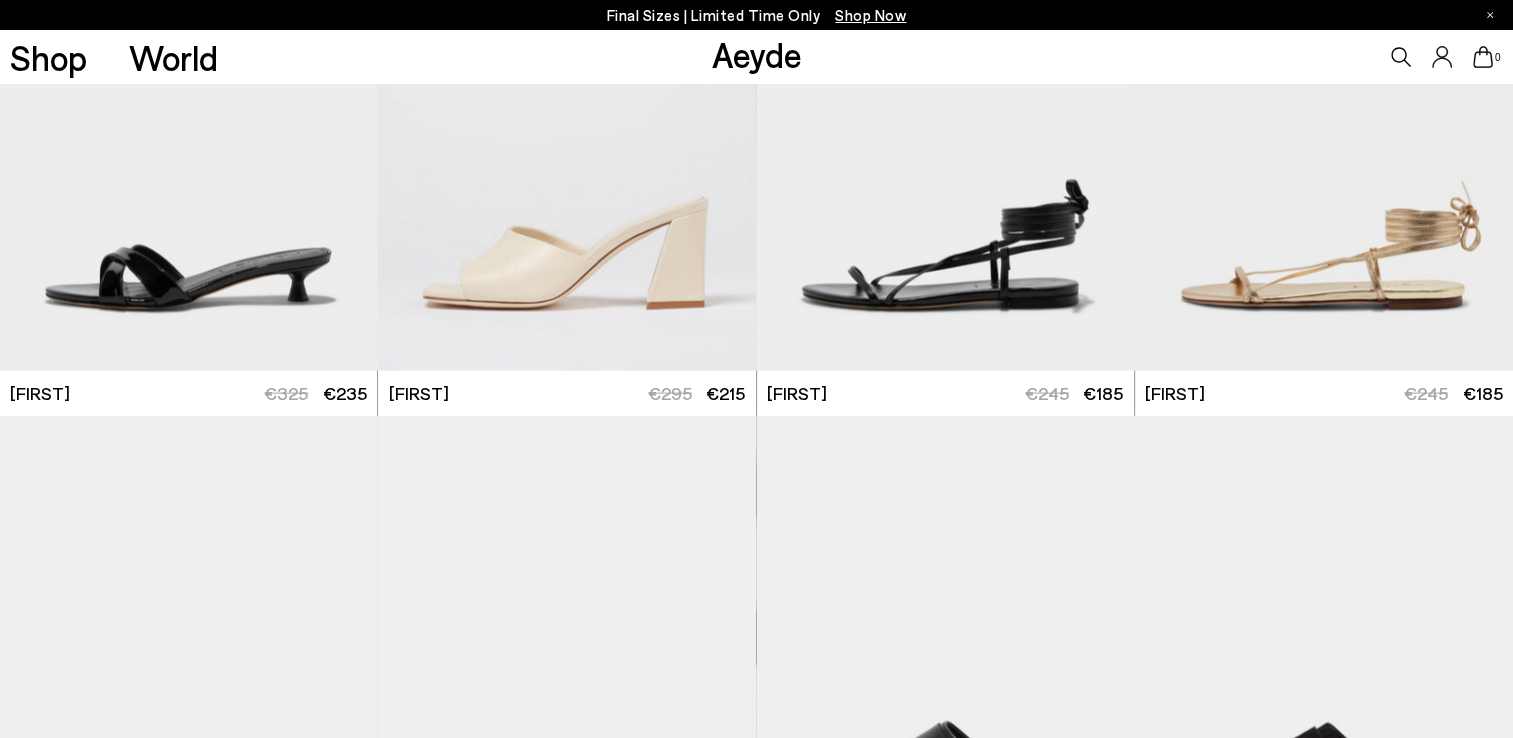 scroll, scrollTop: 4347, scrollLeft: 0, axis: vertical 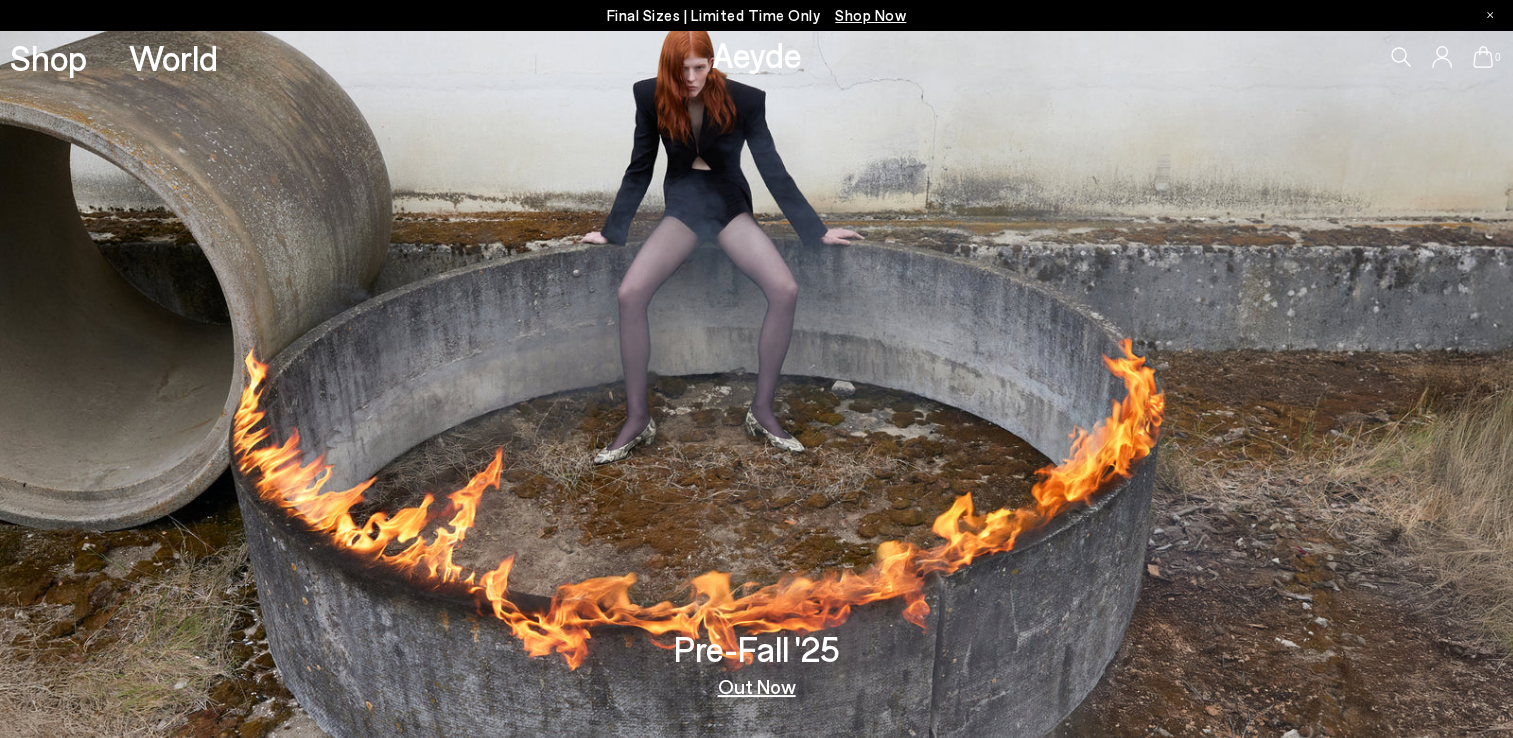 click on "Pre-Fall '25" at bounding box center [757, 648] 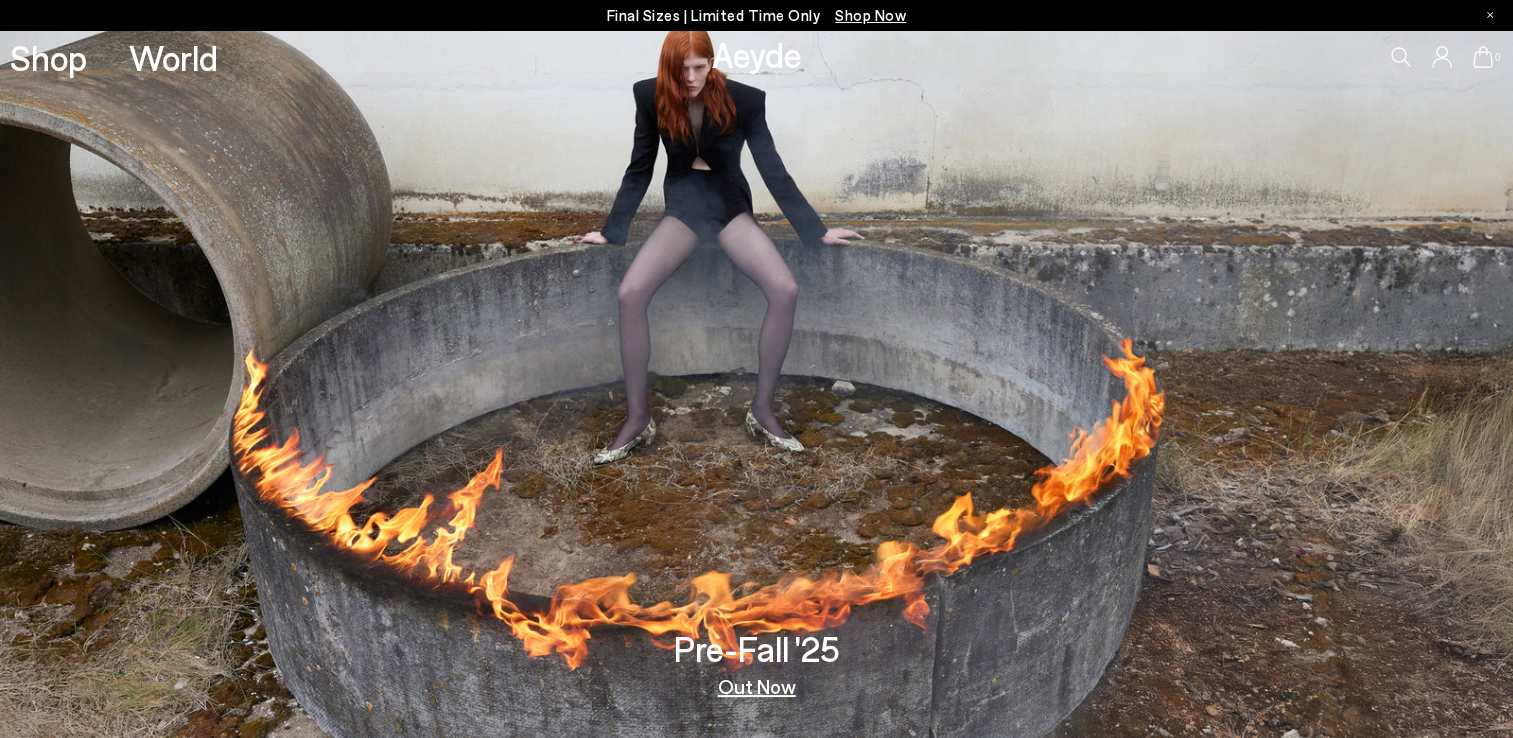 click on "Out Now" at bounding box center [757, 686] 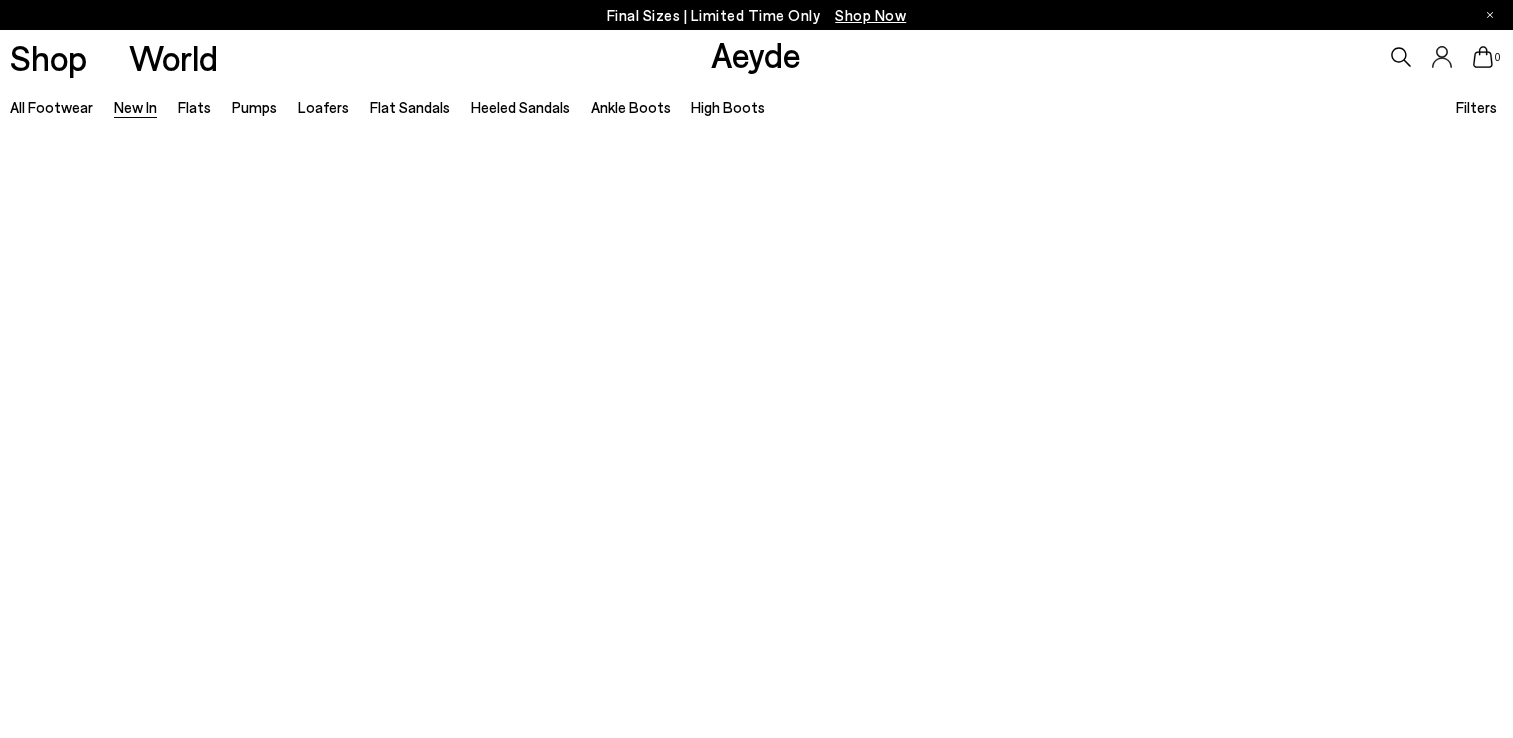 scroll, scrollTop: 0, scrollLeft: 0, axis: both 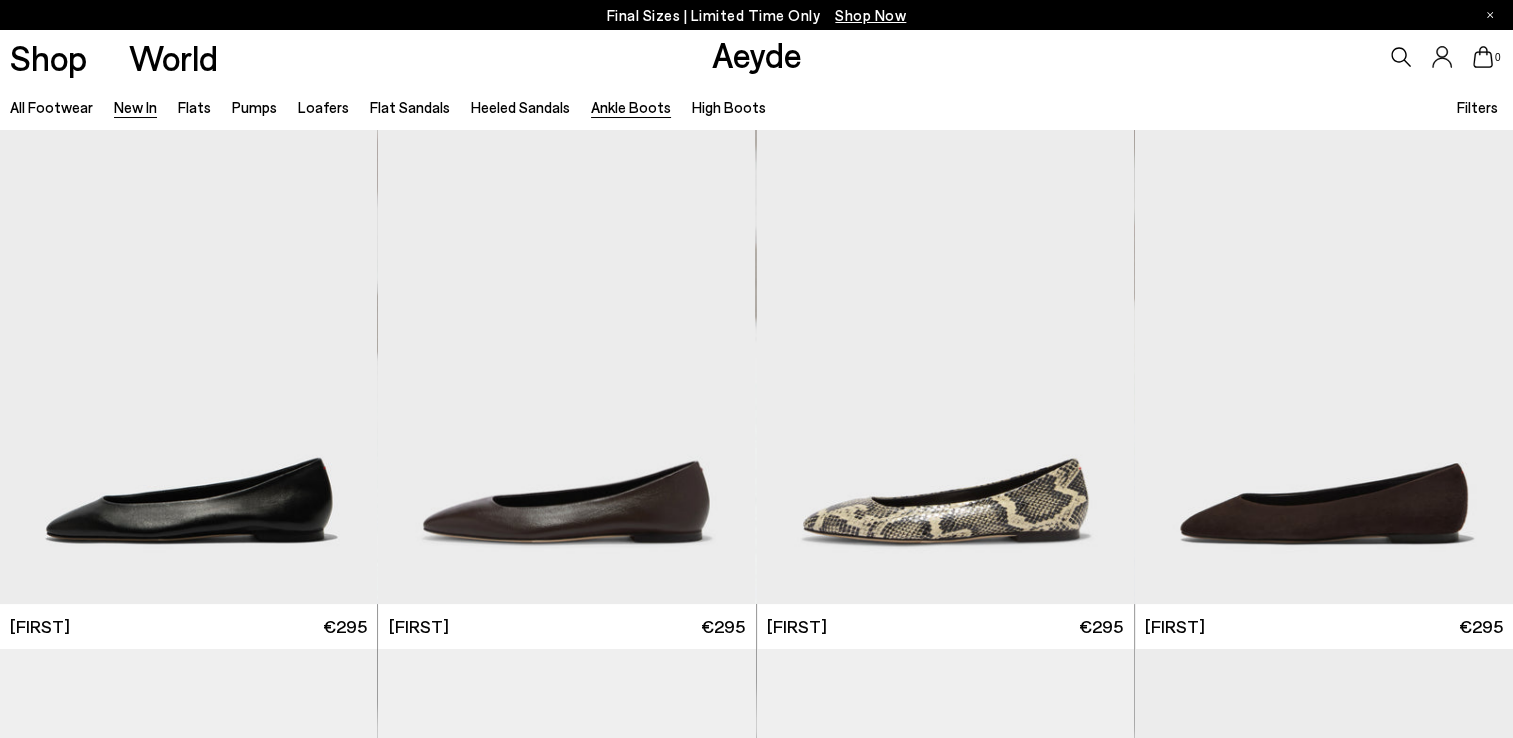 click on "Ankle Boots" at bounding box center (631, 107) 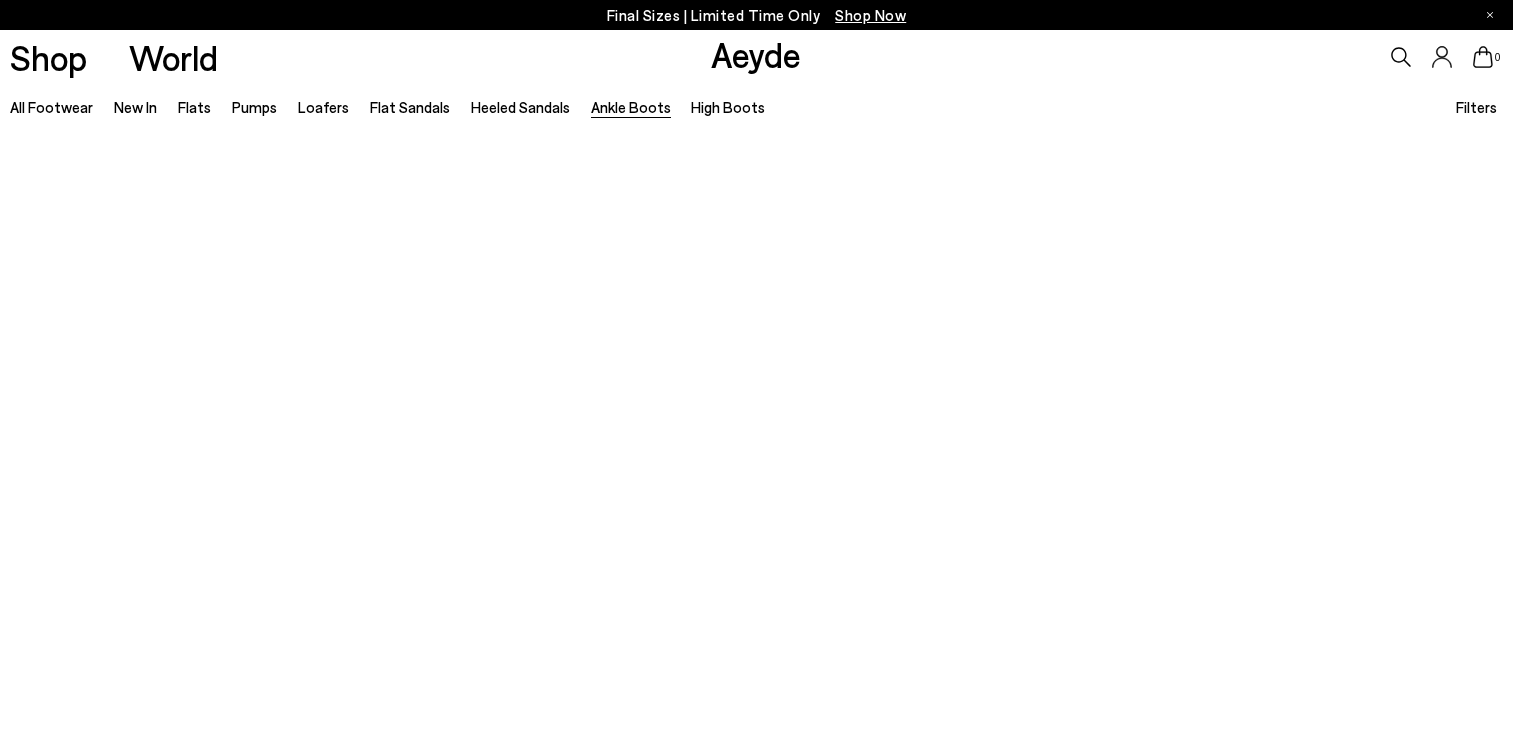 scroll, scrollTop: 0, scrollLeft: 0, axis: both 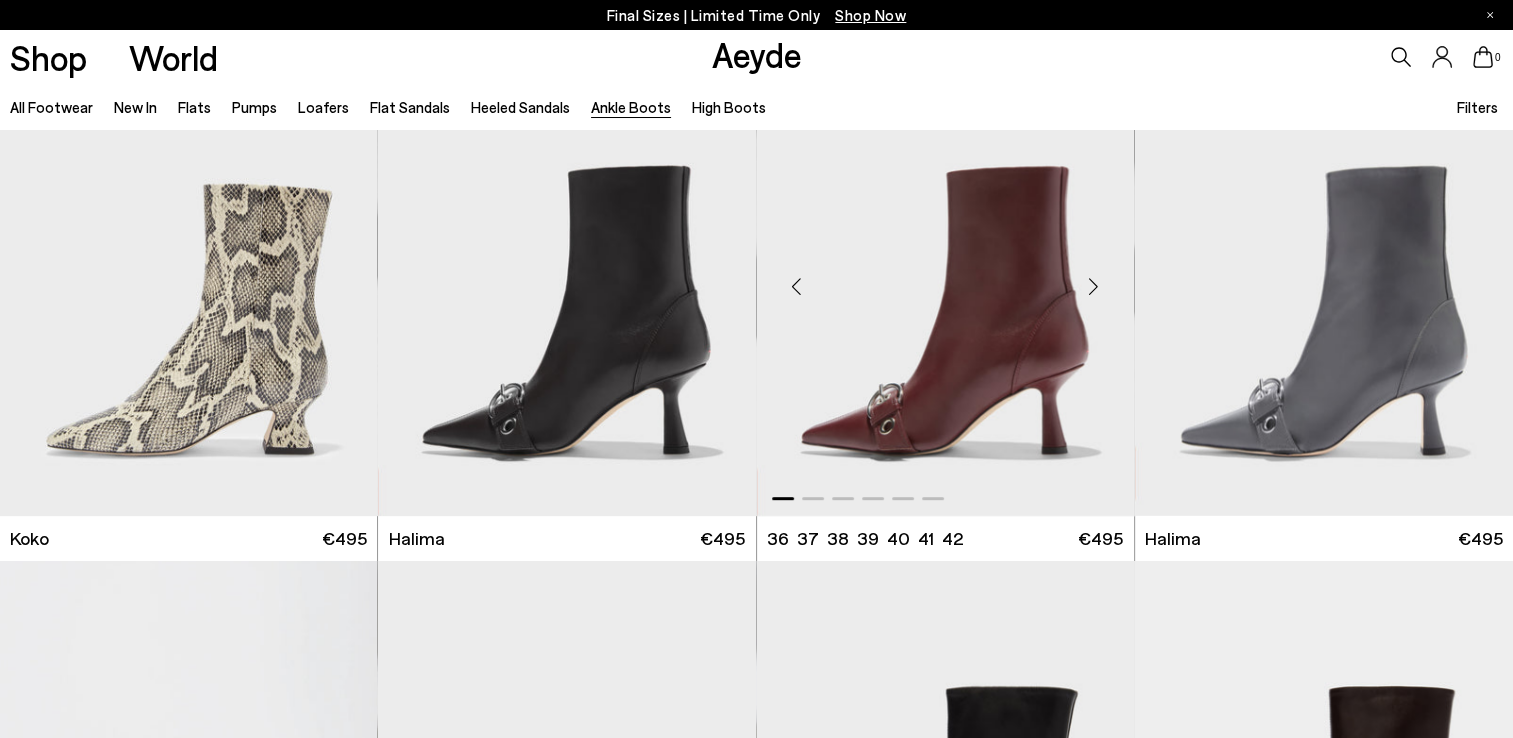 click at bounding box center [945, 279] 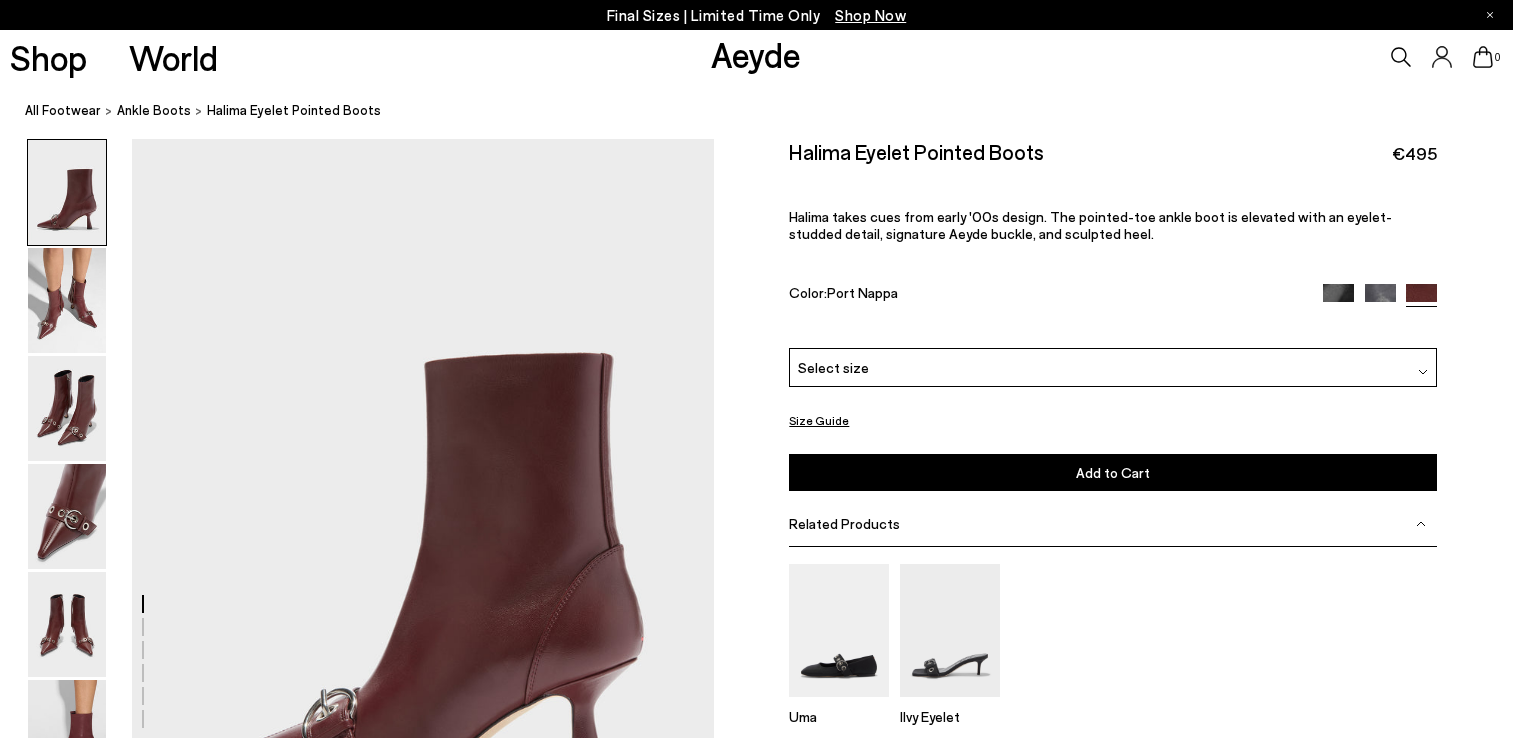 scroll, scrollTop: 0, scrollLeft: 0, axis: both 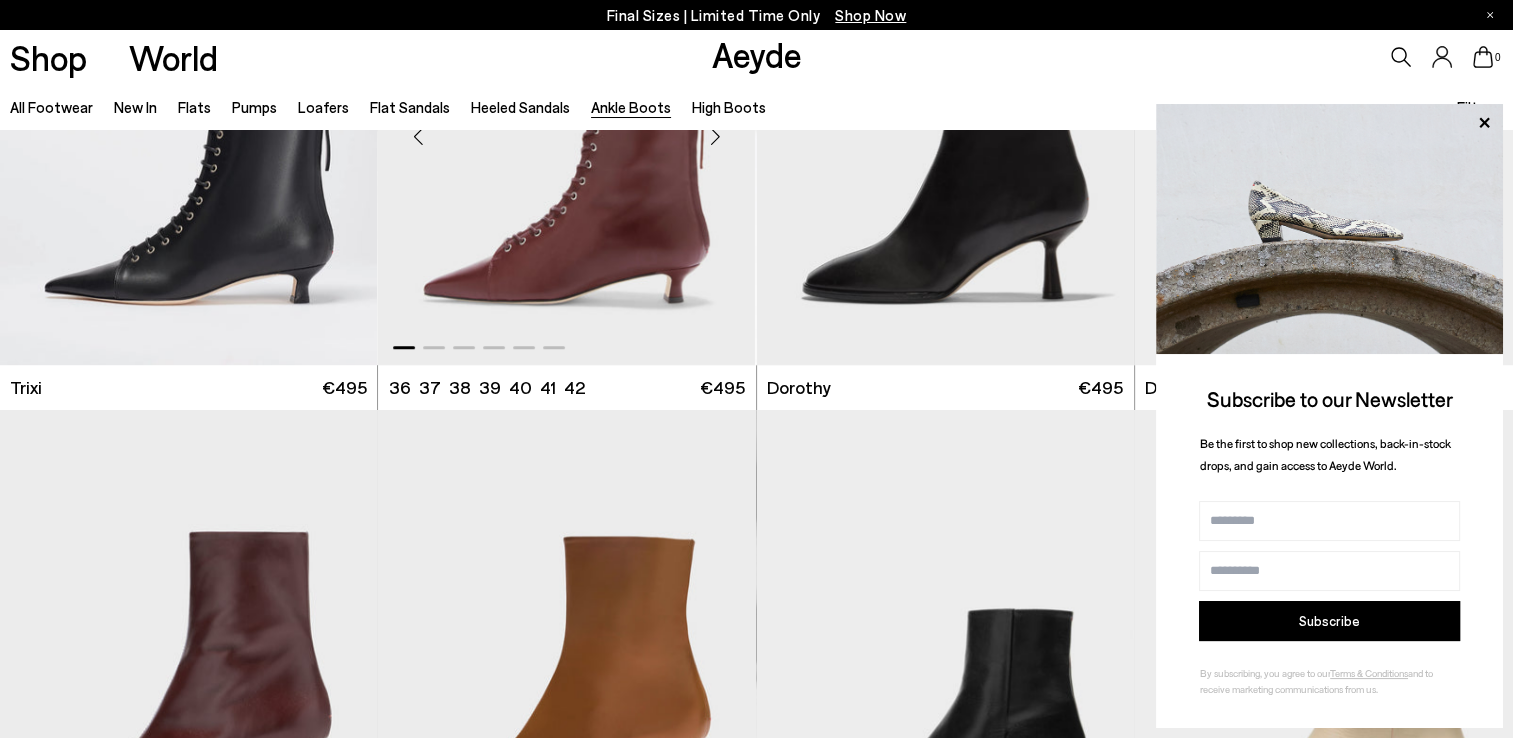 click at bounding box center (566, 128) 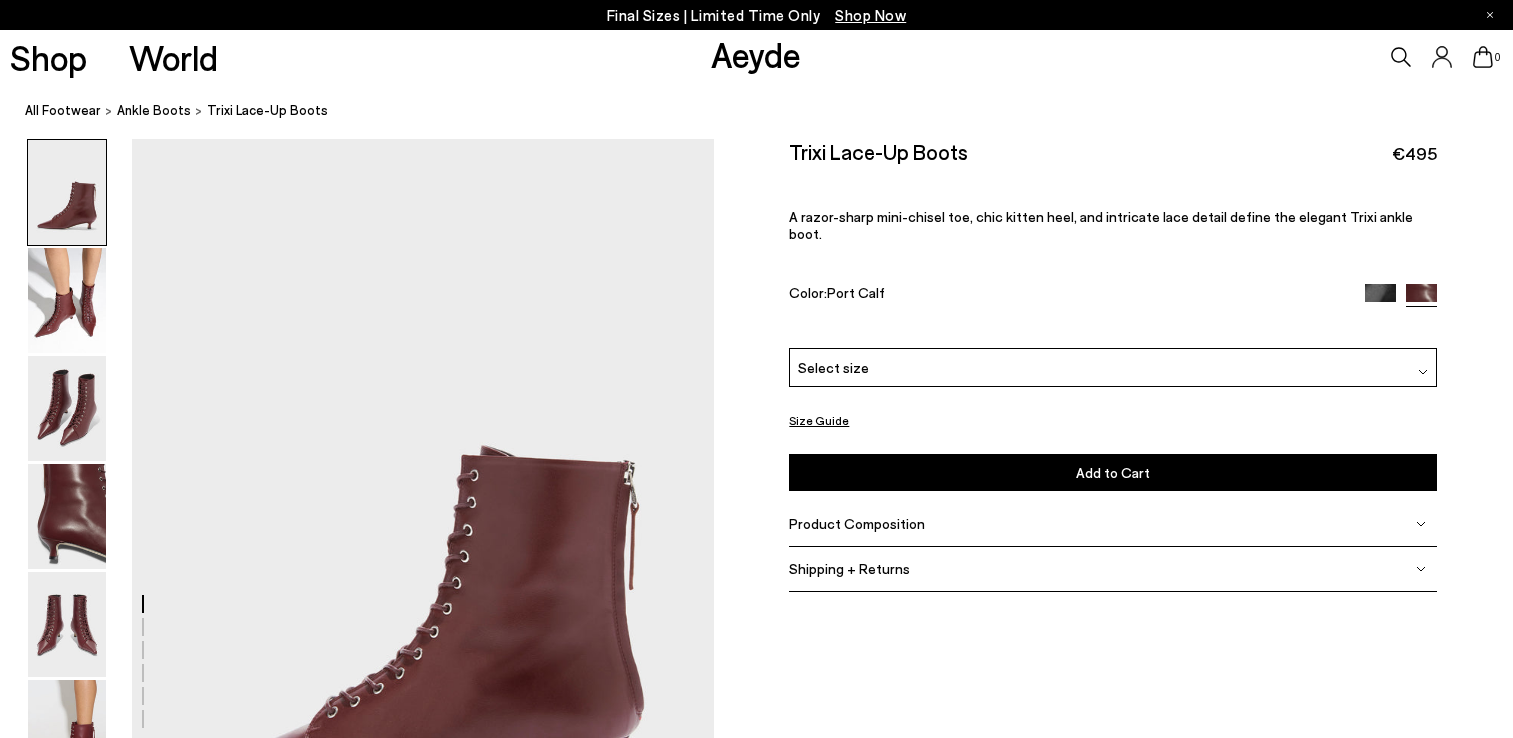 scroll, scrollTop: 0, scrollLeft: 0, axis: both 